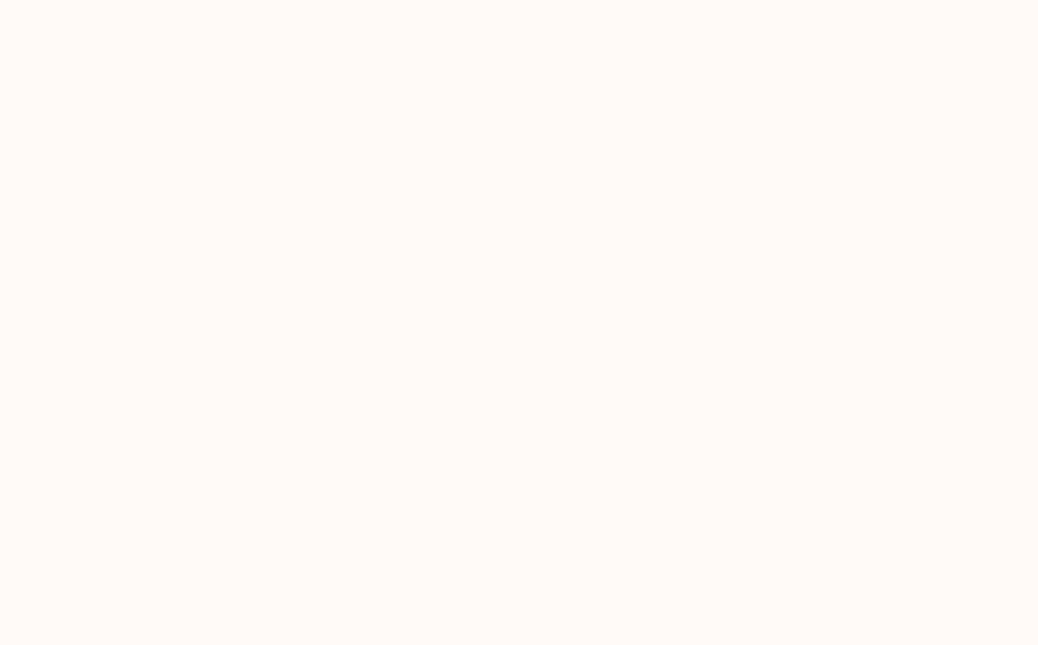scroll, scrollTop: 0, scrollLeft: 0, axis: both 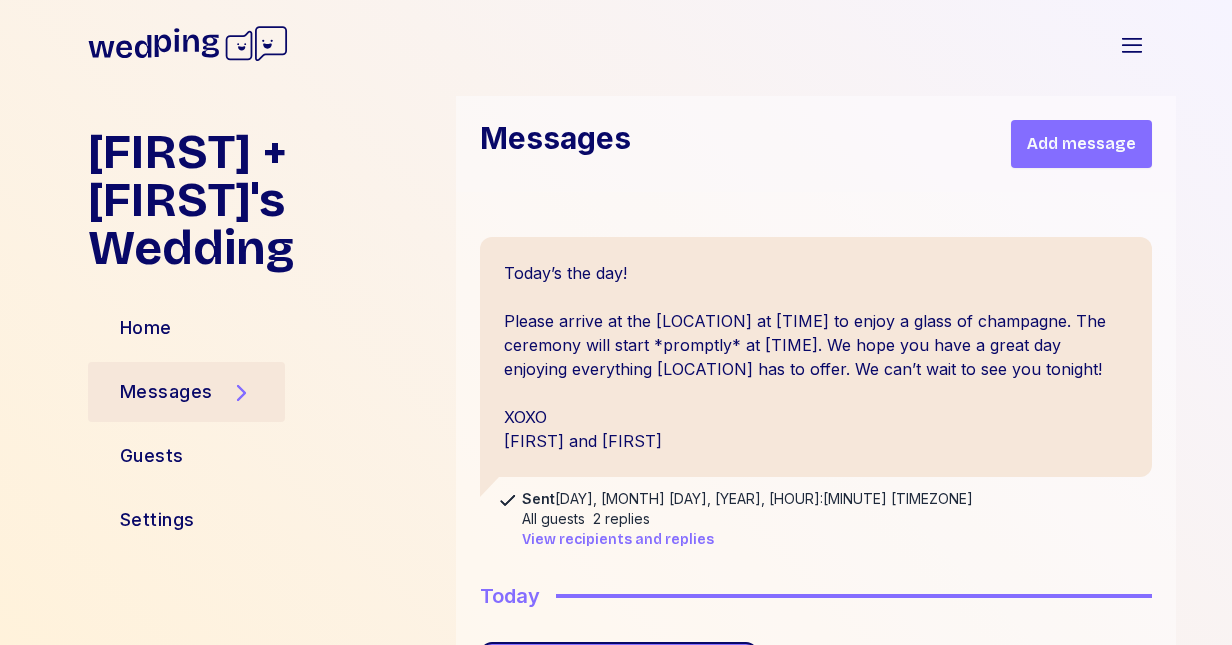 click 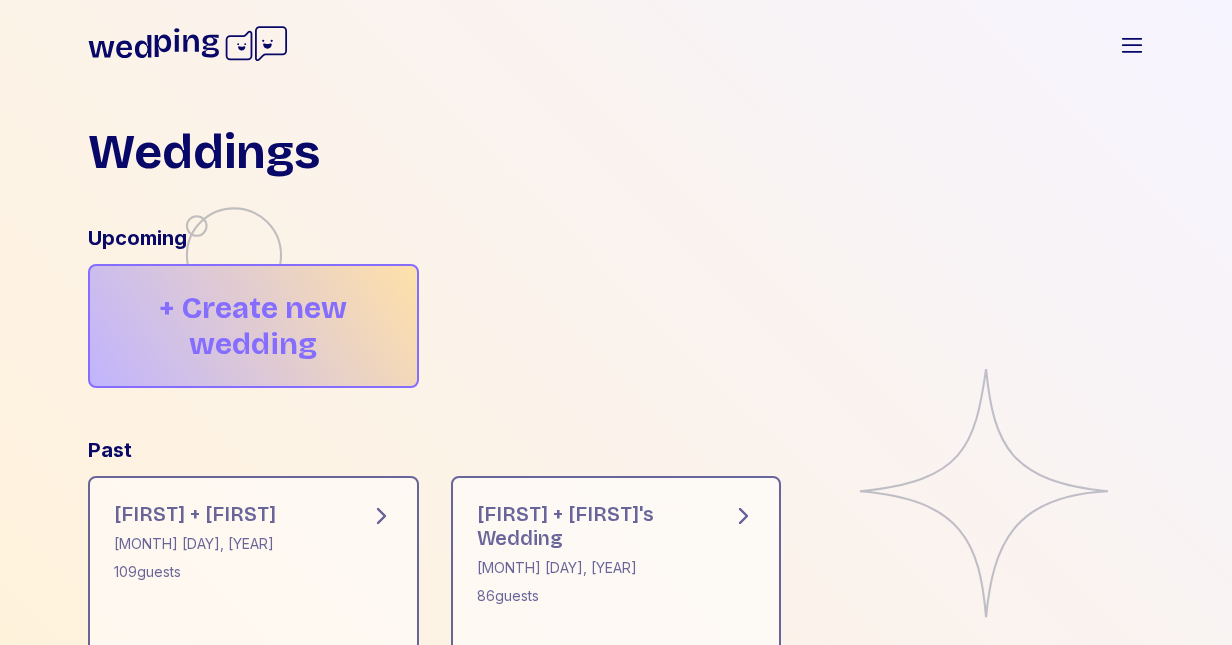 click on "+ Create new wedding" at bounding box center (253, 326) 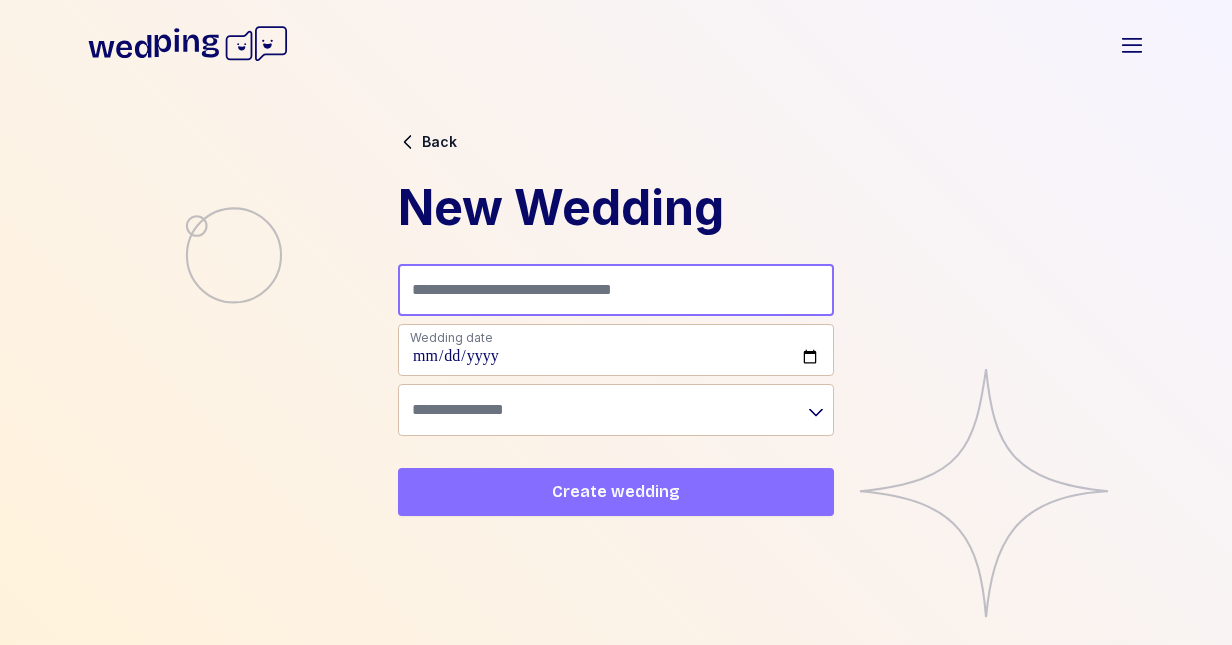 click at bounding box center [616, 290] 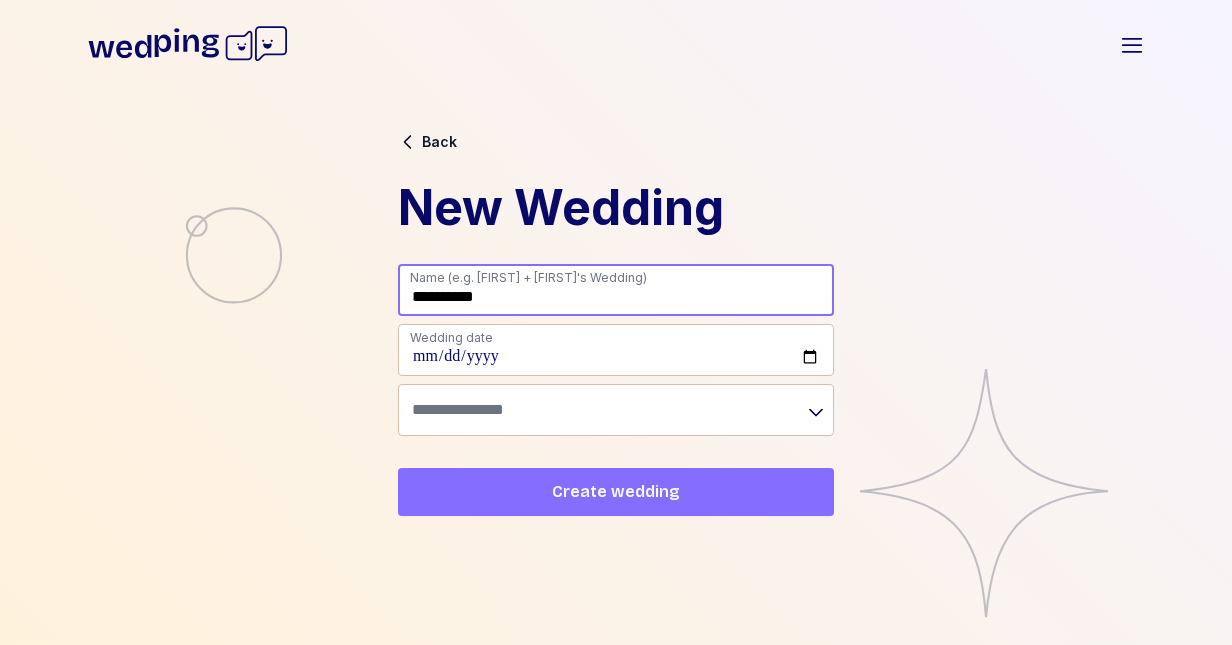 type on "**********" 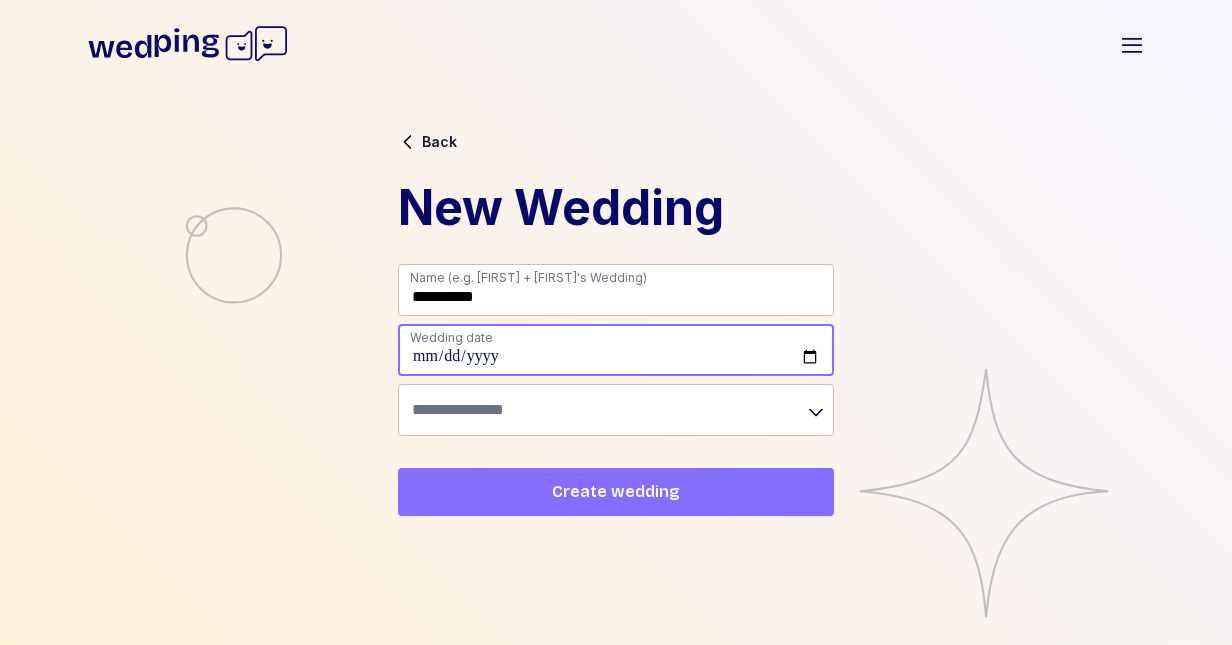 click at bounding box center (616, 350) 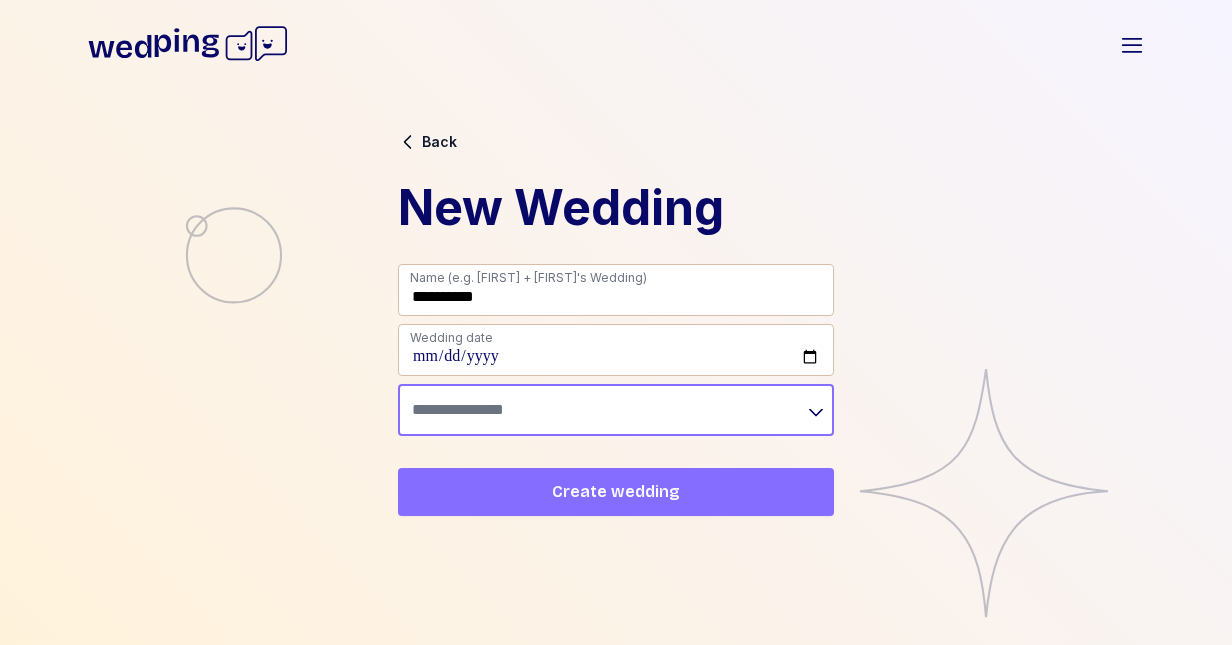 click at bounding box center [616, 410] 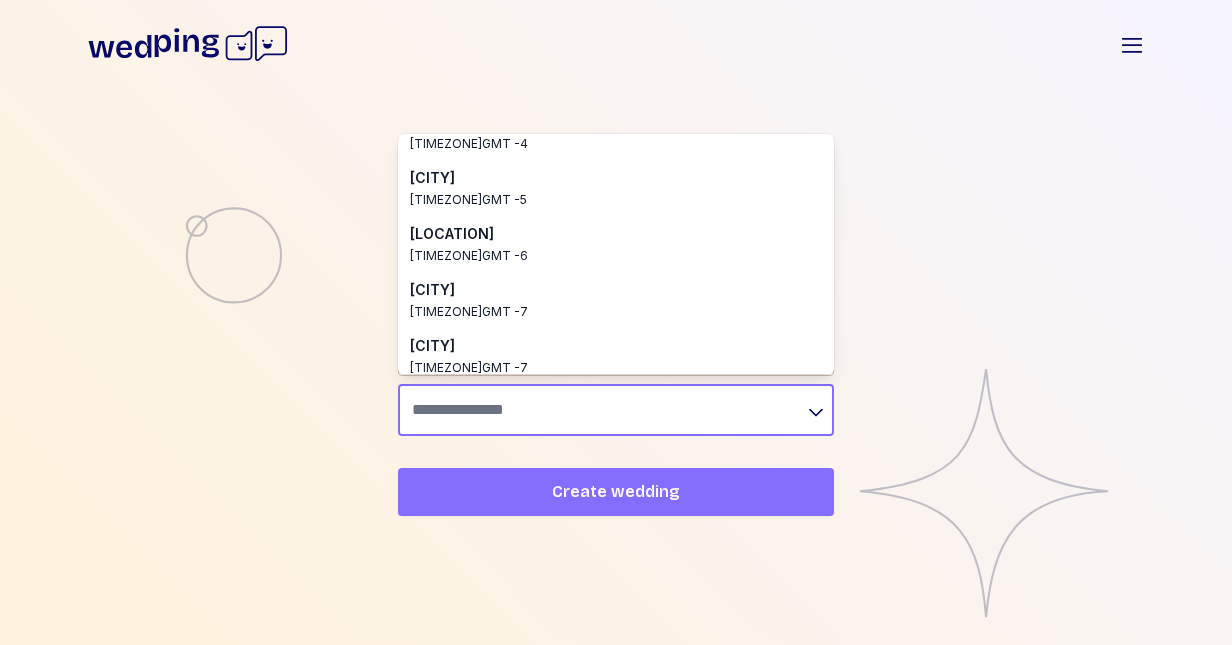 scroll, scrollTop: 97, scrollLeft: 0, axis: vertical 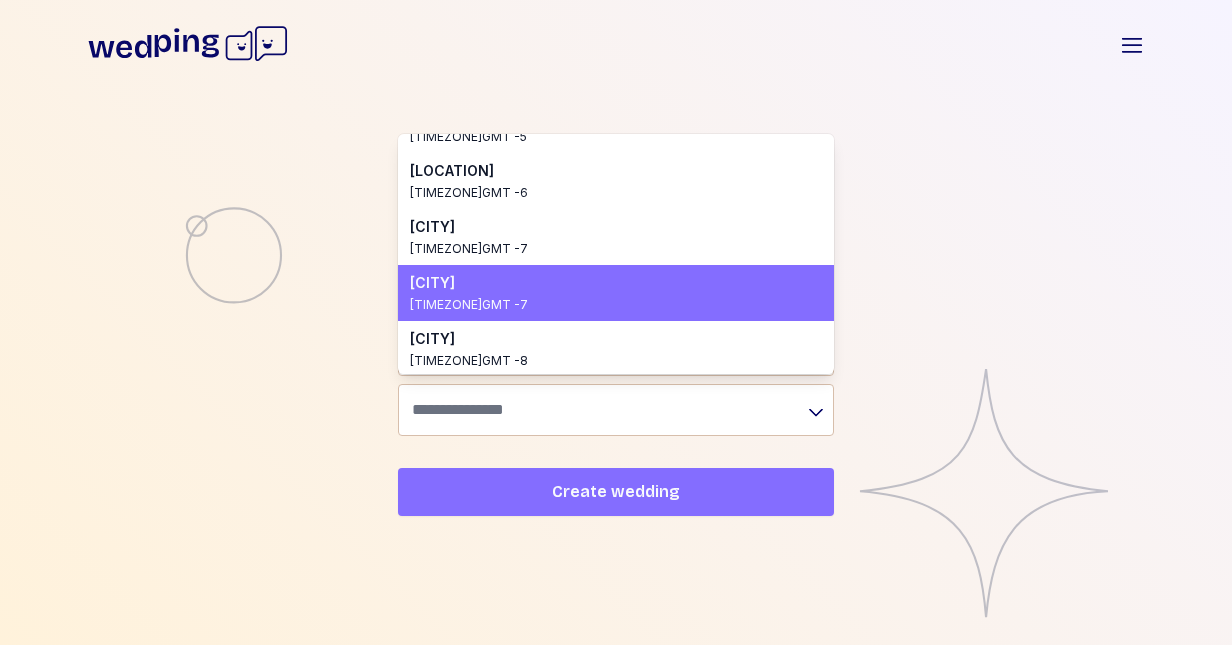 click on "[CITY]" at bounding box center [604, 283] 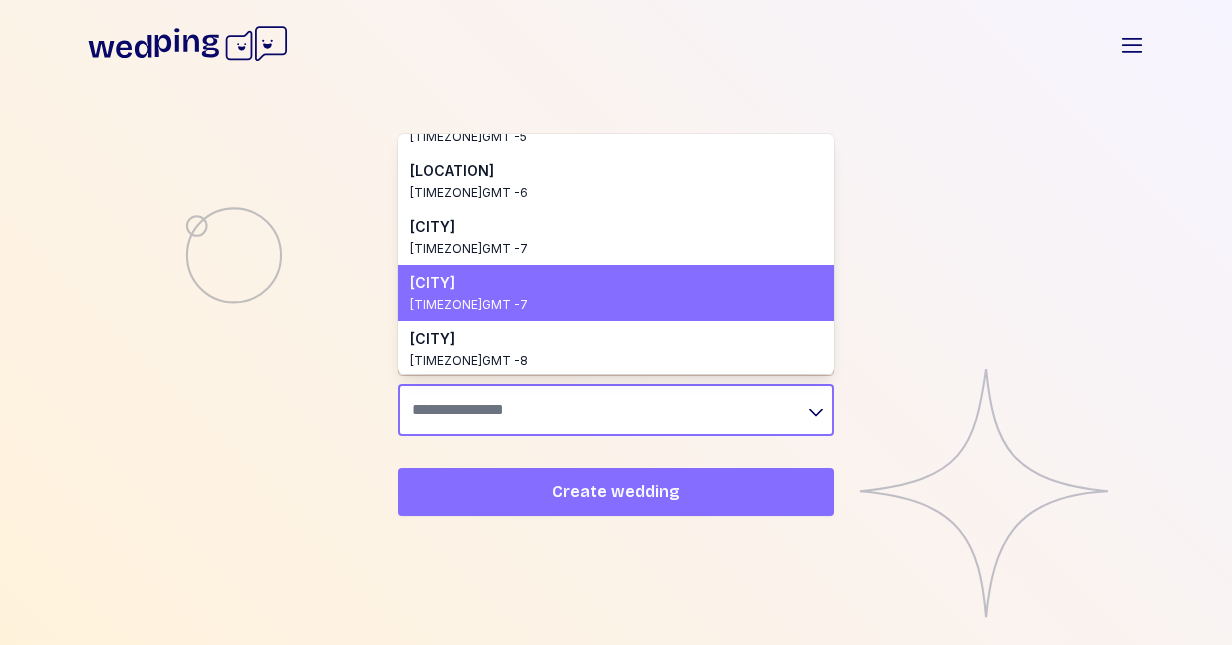 type on "**********" 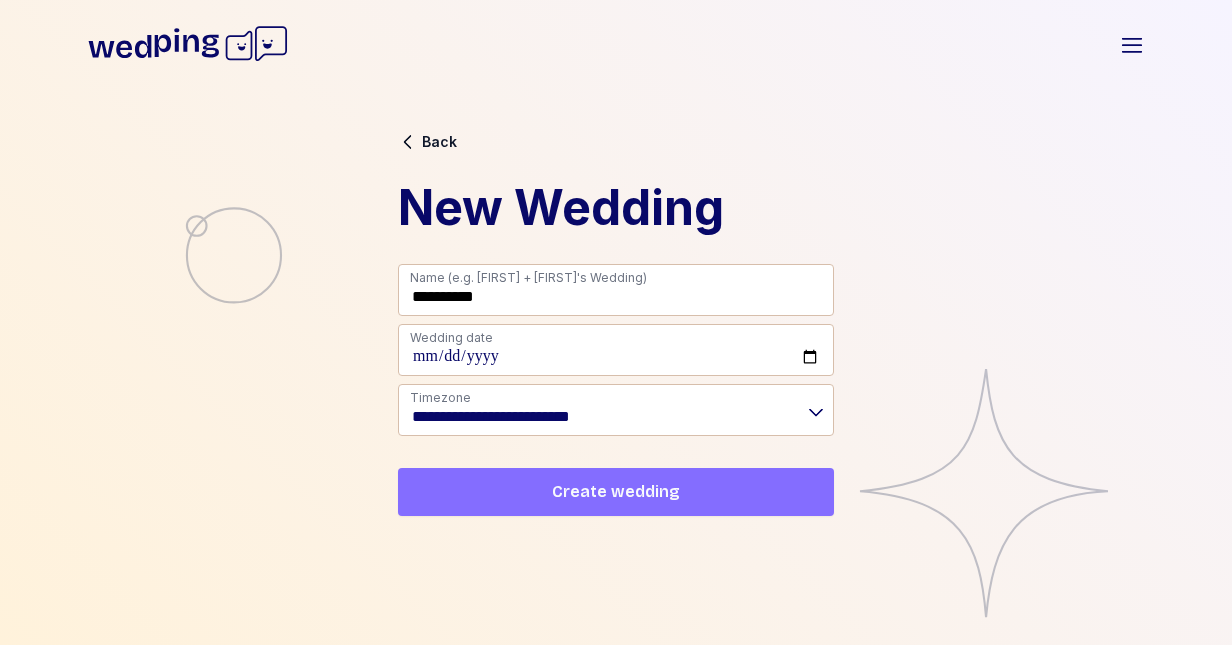 click on "Create wedding" at bounding box center (616, 492) 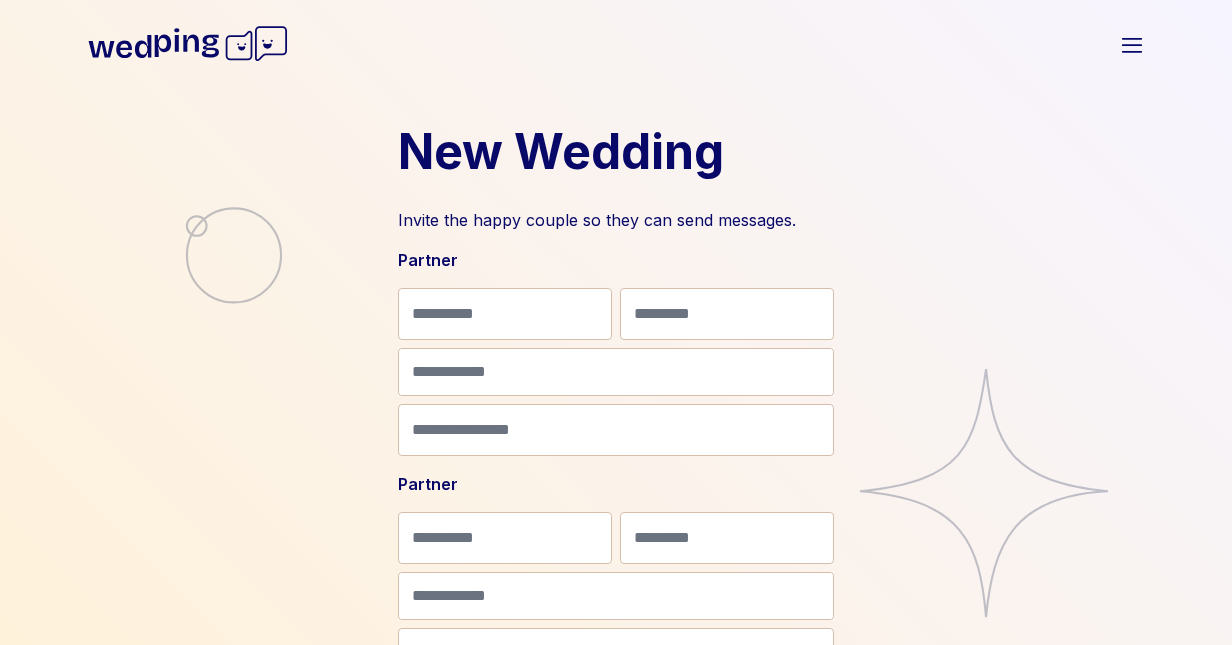 scroll, scrollTop: 73, scrollLeft: 0, axis: vertical 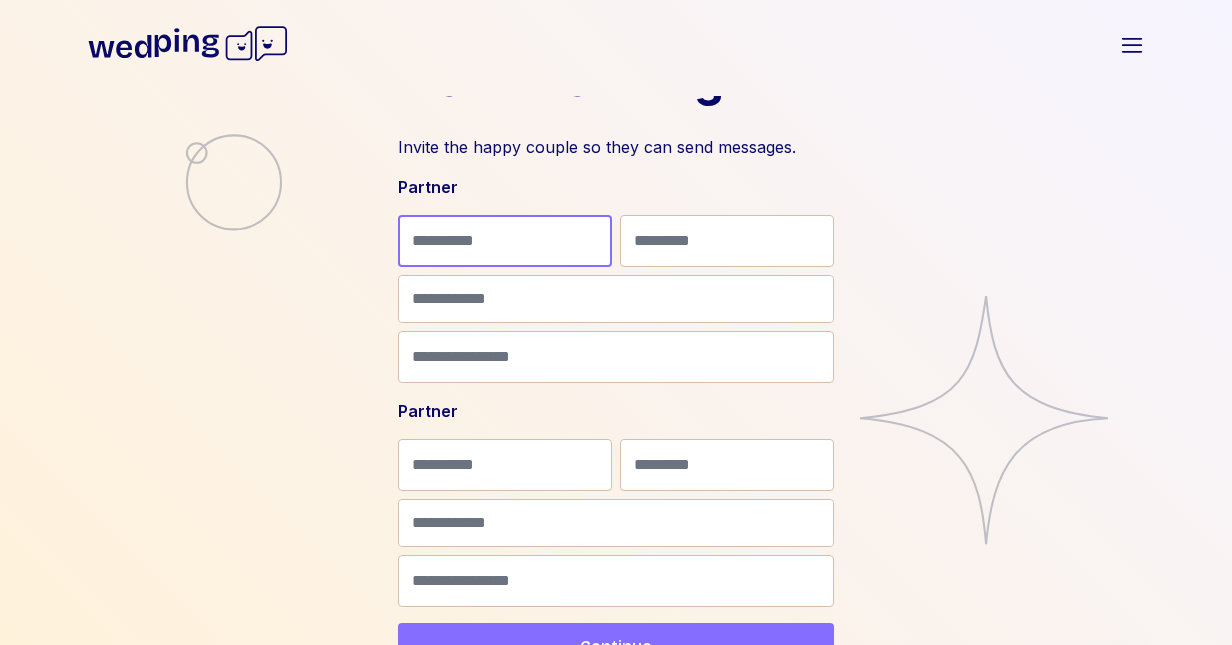 click at bounding box center [505, 241] 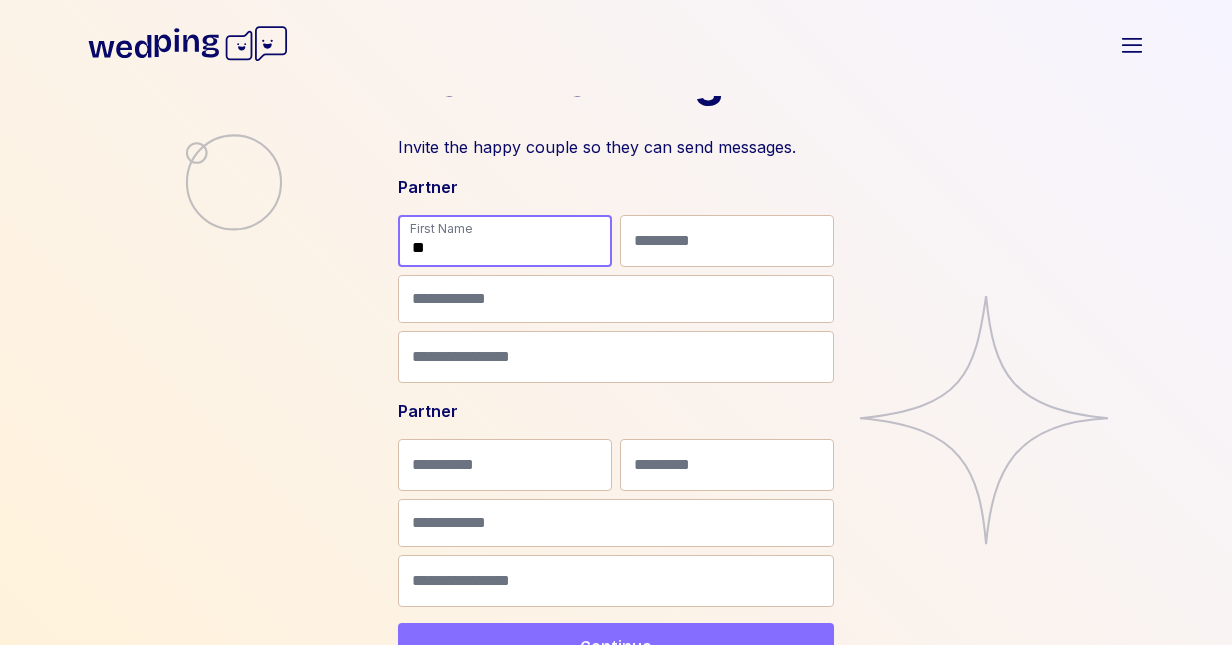 type on "***" 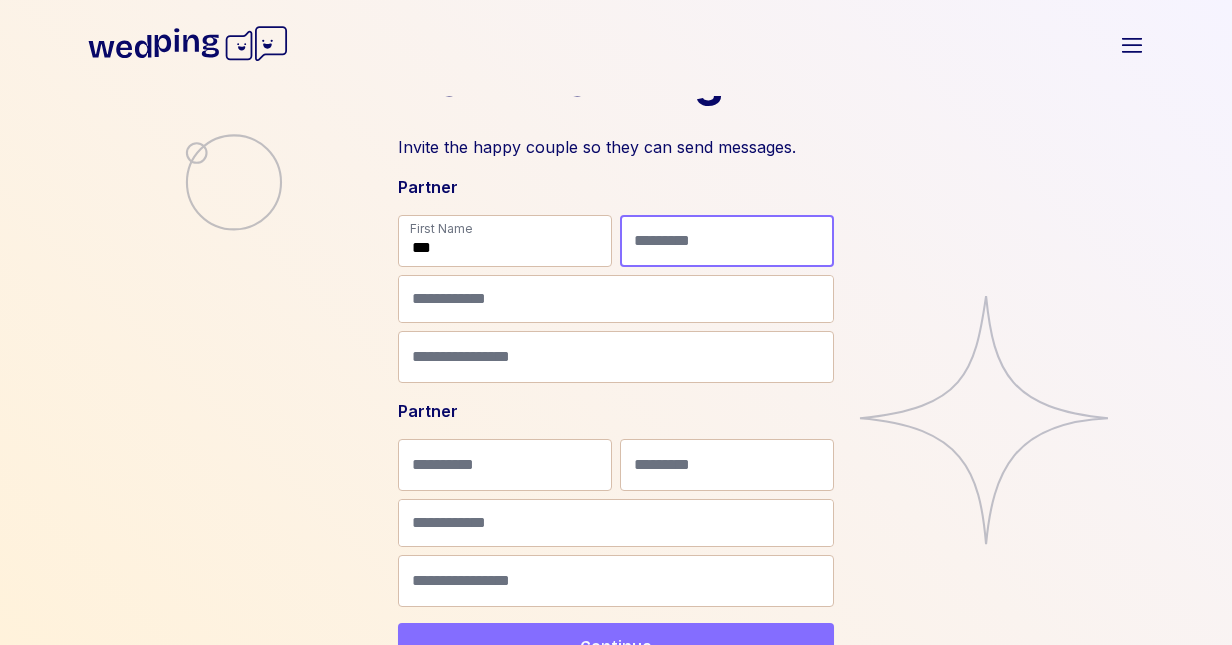 type on "*****" 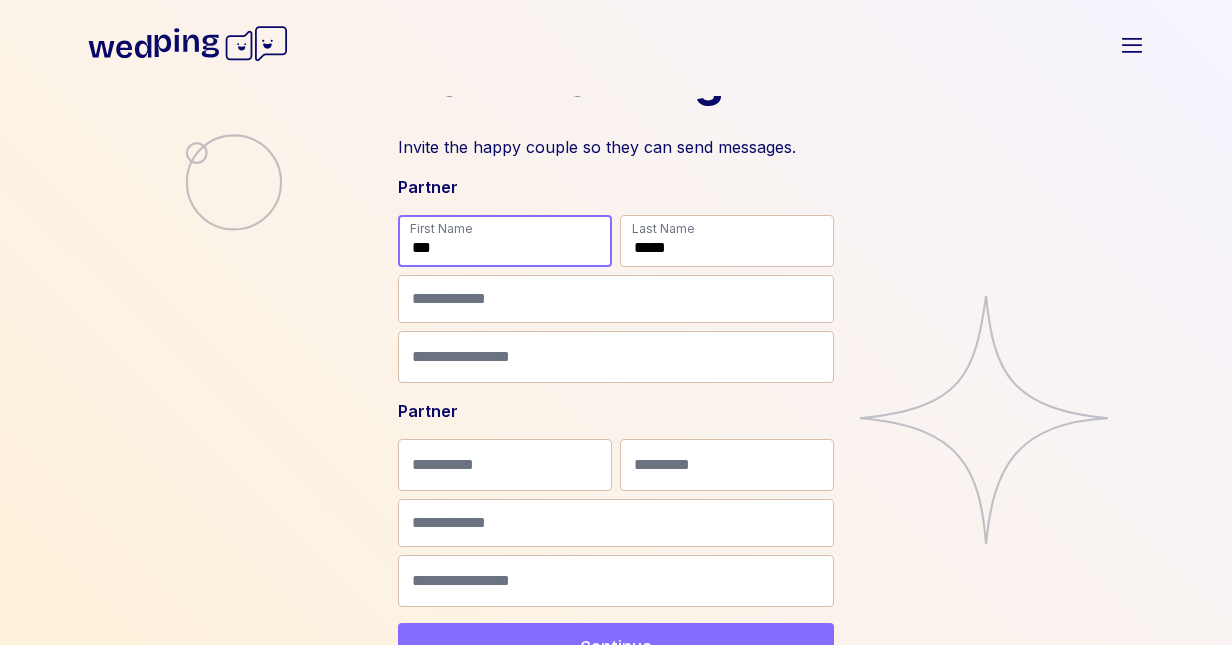 type on "***" 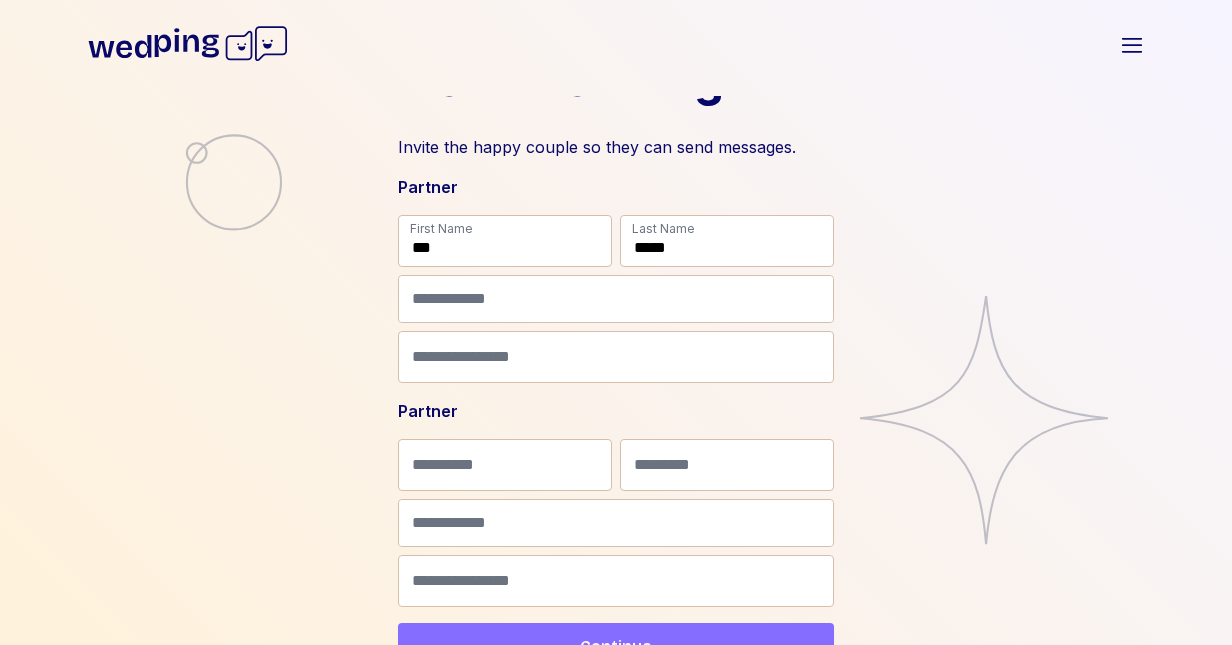 type on "**" 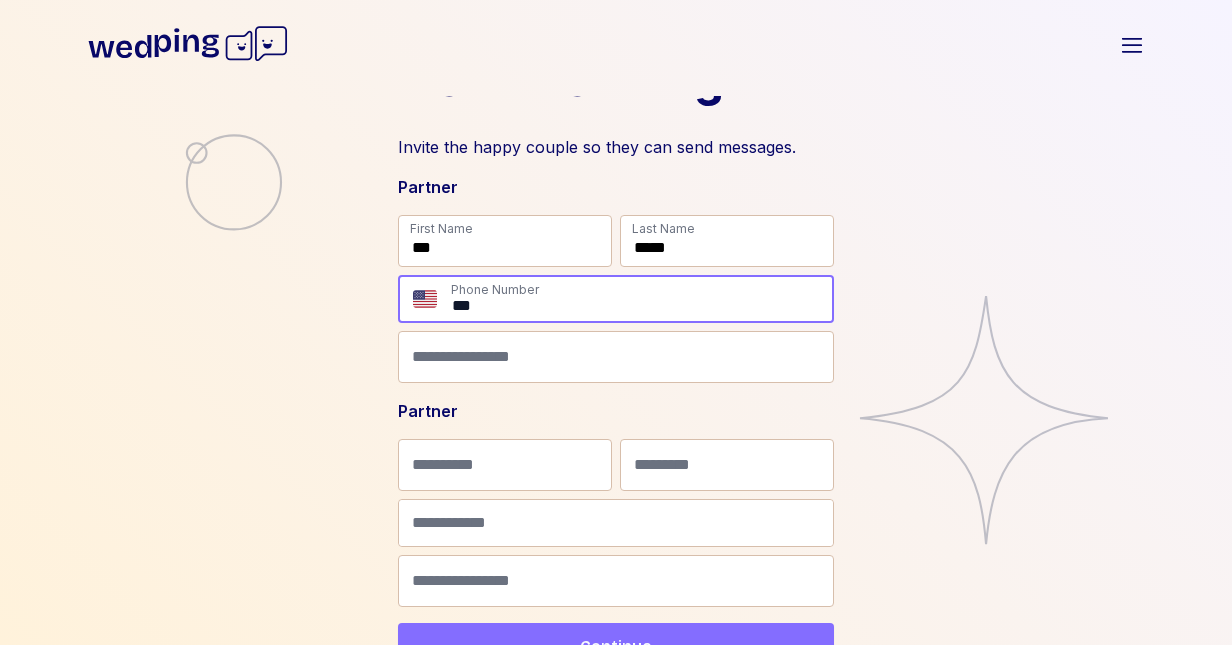 click on "**" at bounding box center (641, 299) 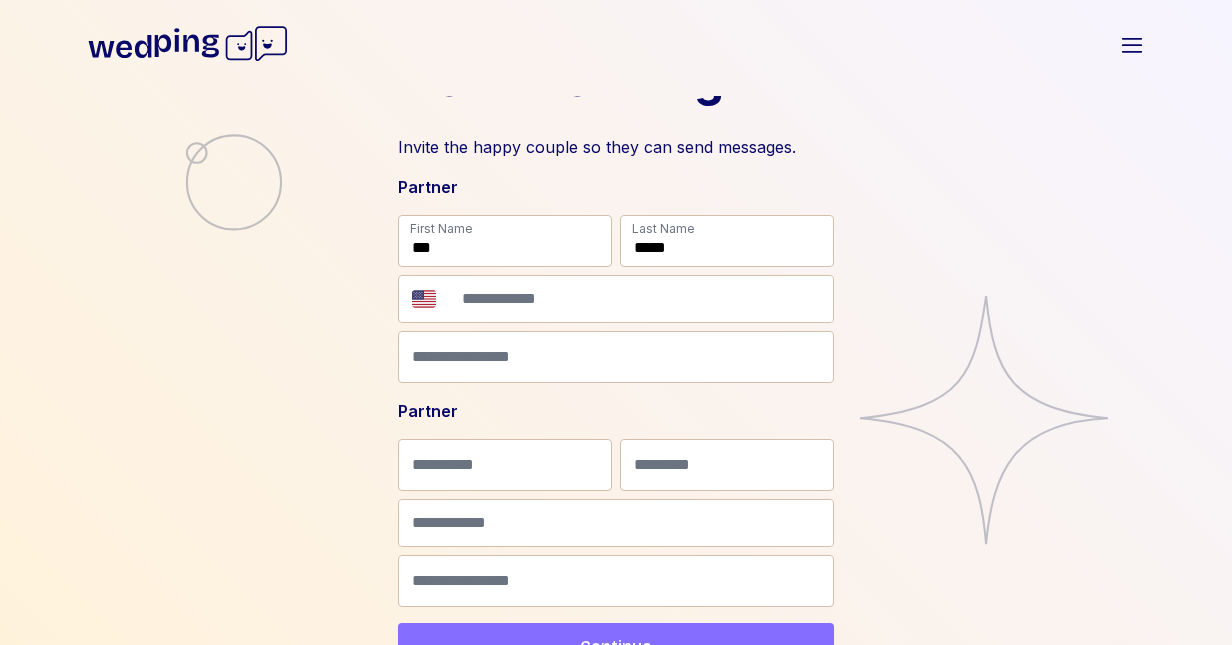 type on "**" 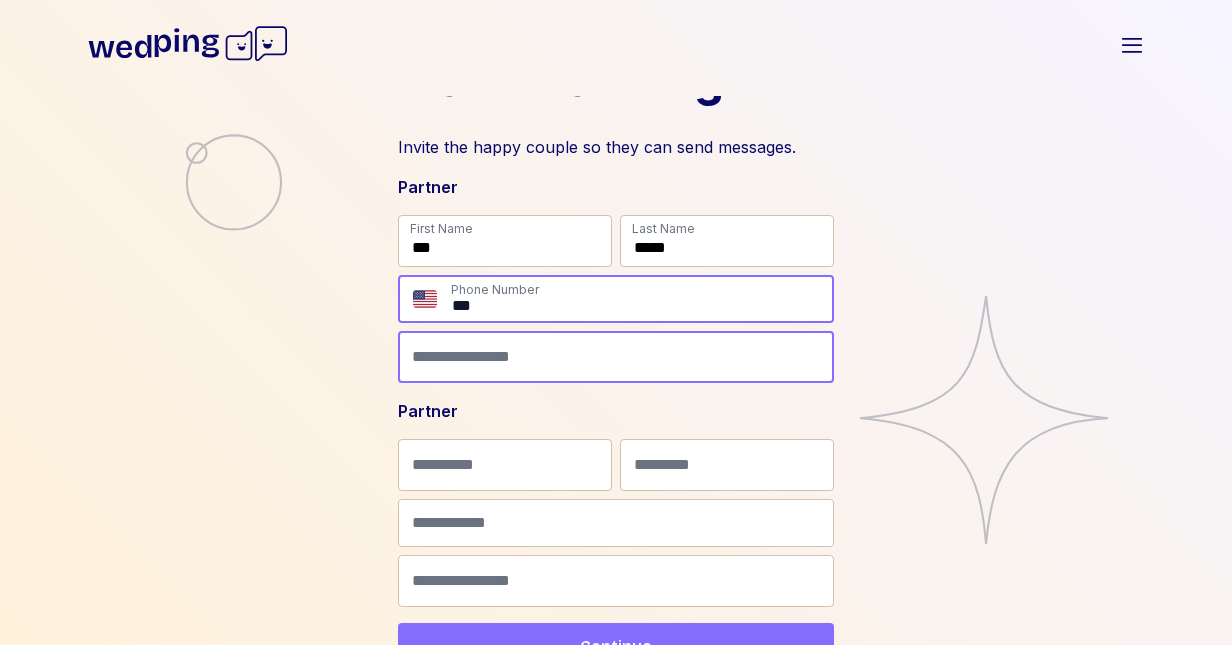 type 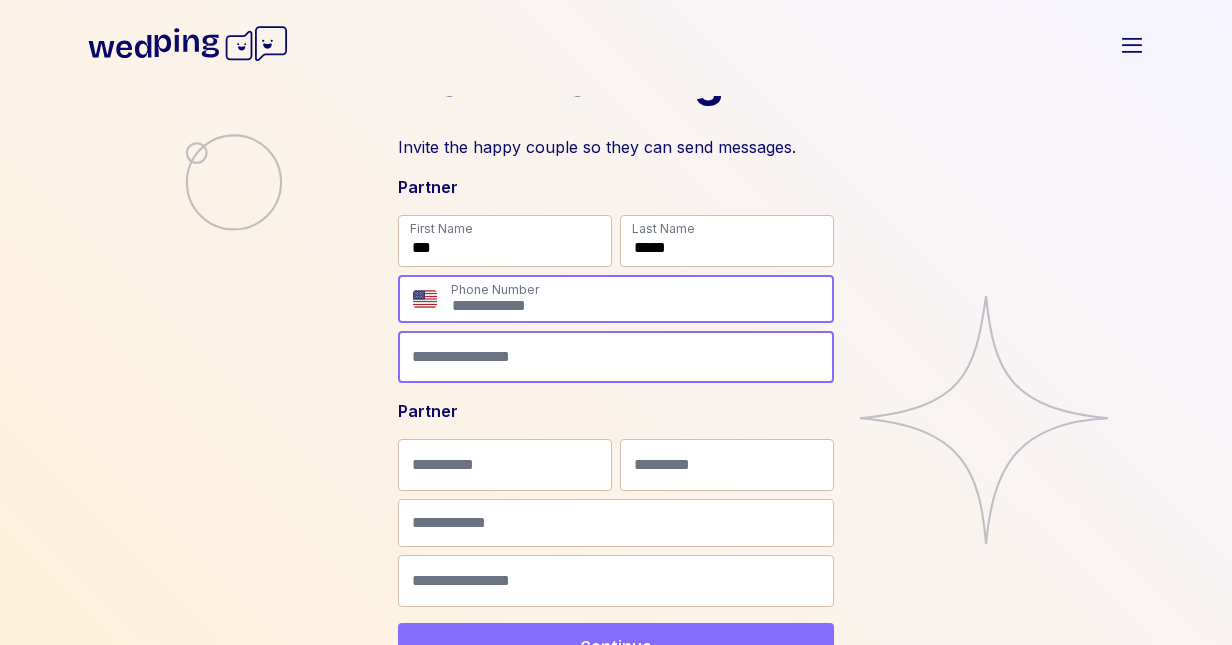 click at bounding box center [616, 357] 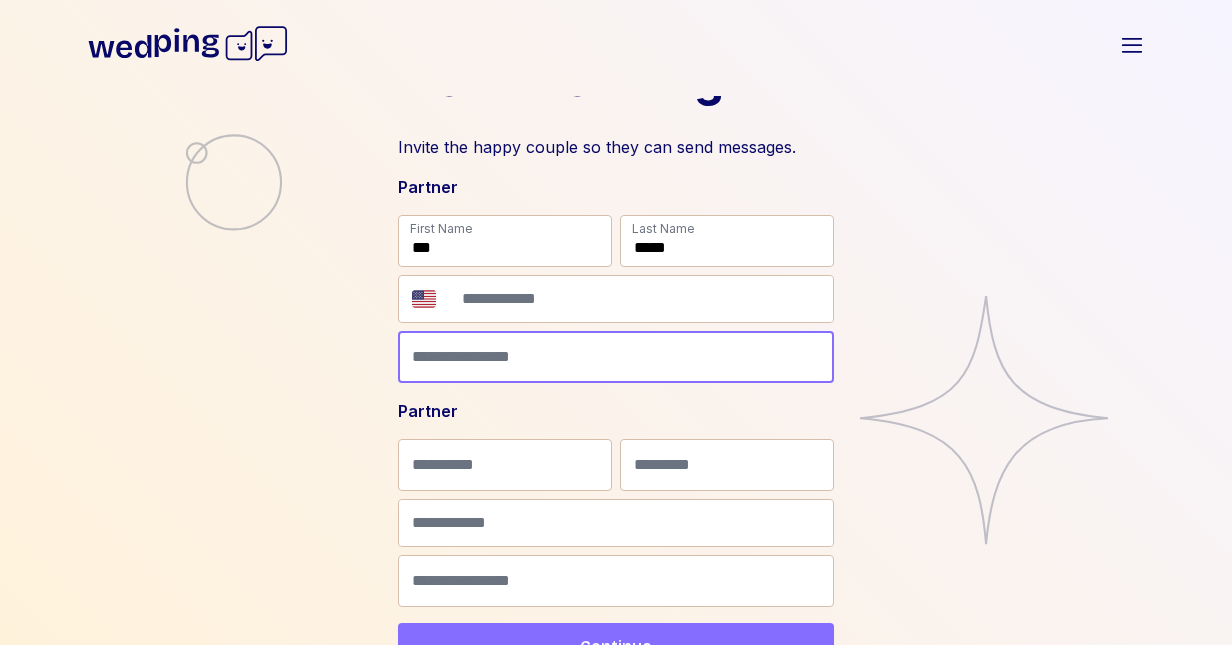 paste on "**********" 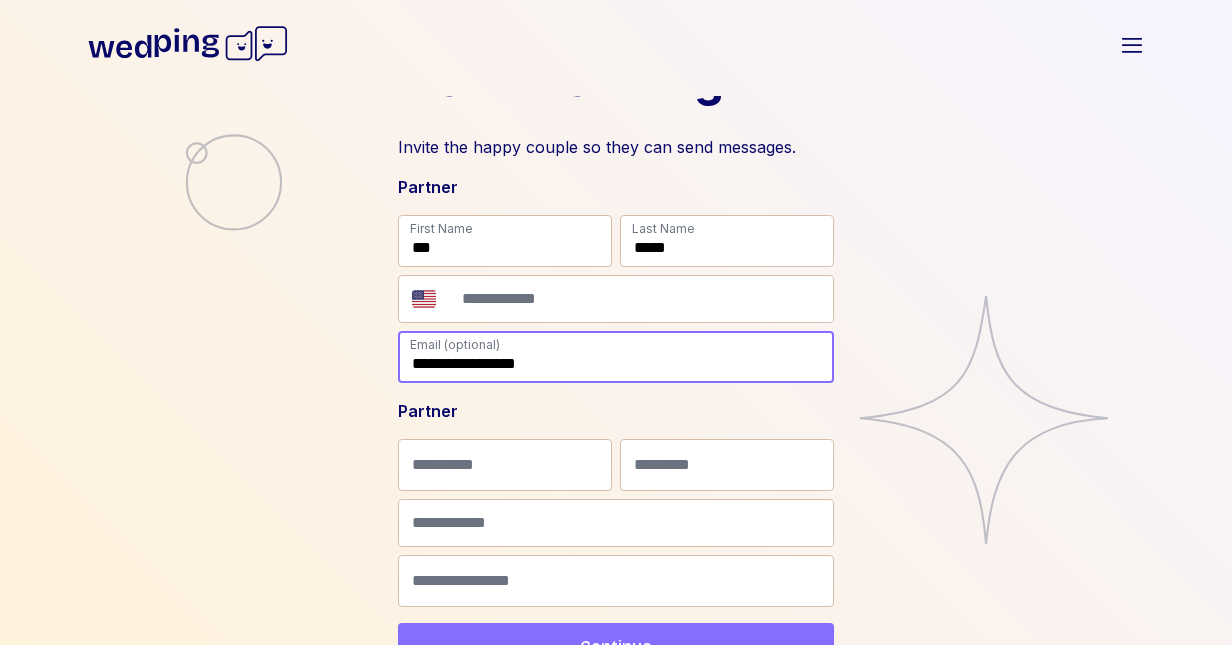 type on "**********" 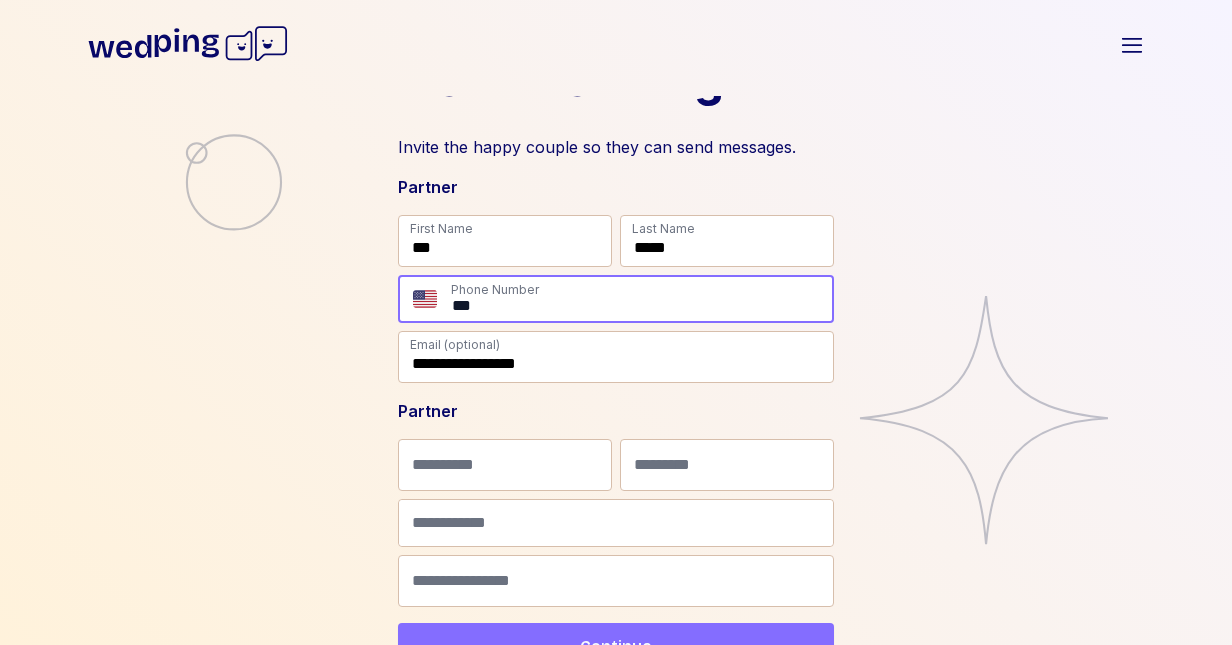 click on "**" at bounding box center [641, 299] 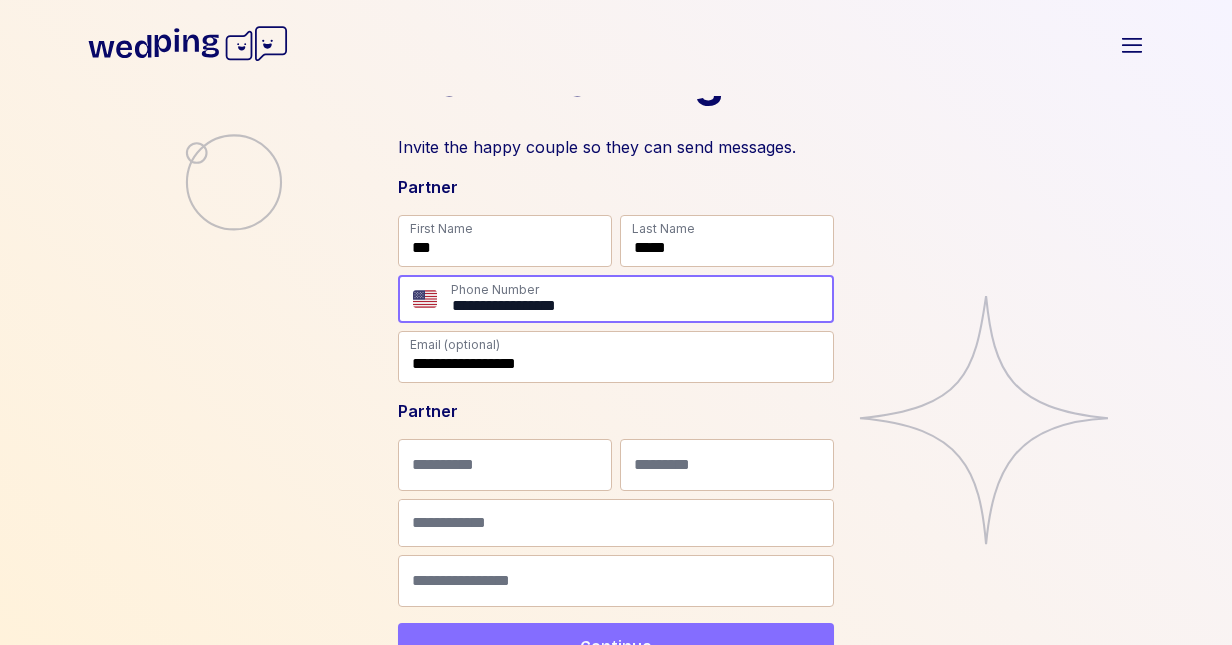 type on "**********" 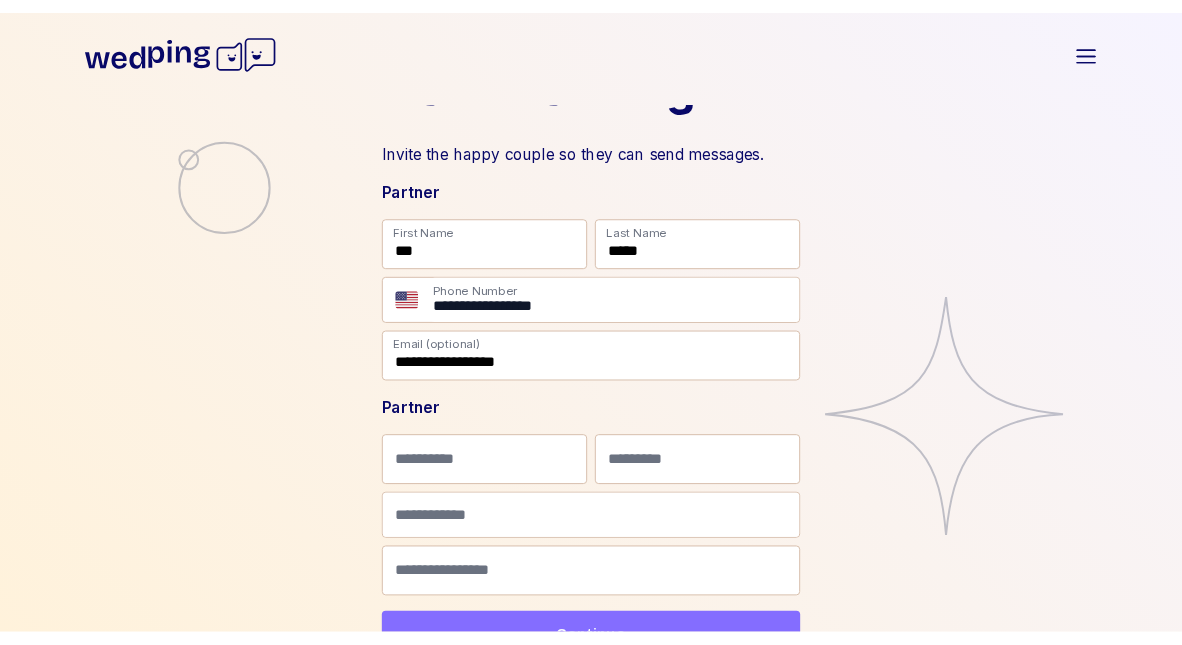 scroll, scrollTop: 171, scrollLeft: 0, axis: vertical 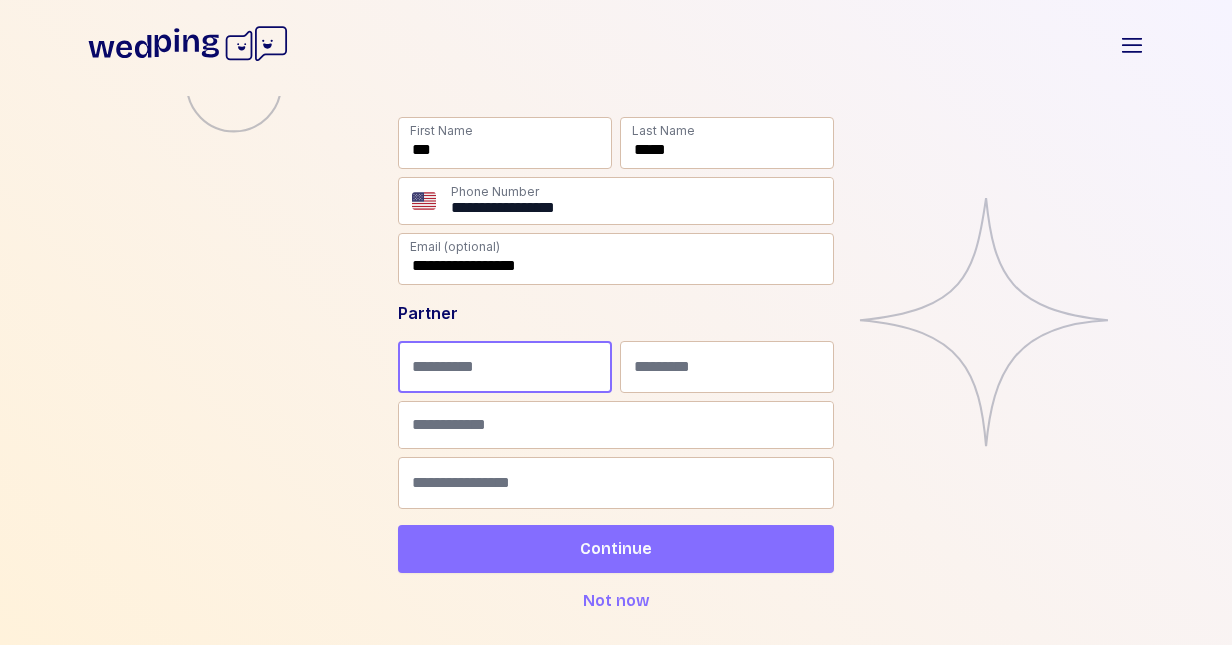 click at bounding box center (505, 367) 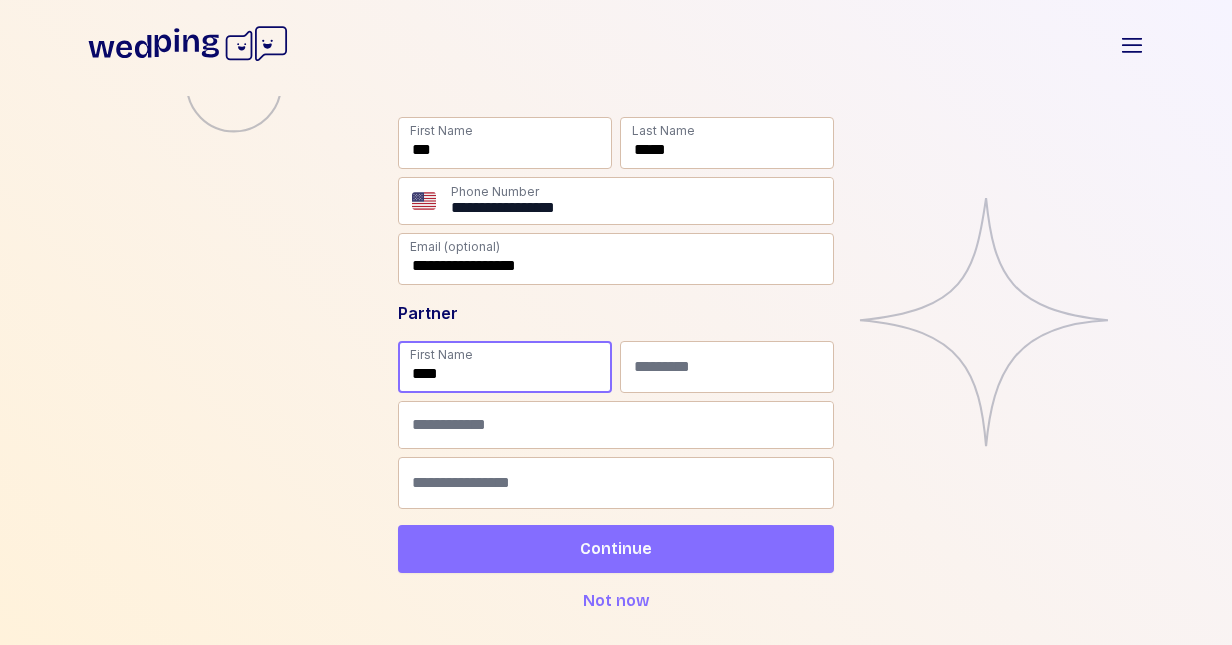 type on "****" 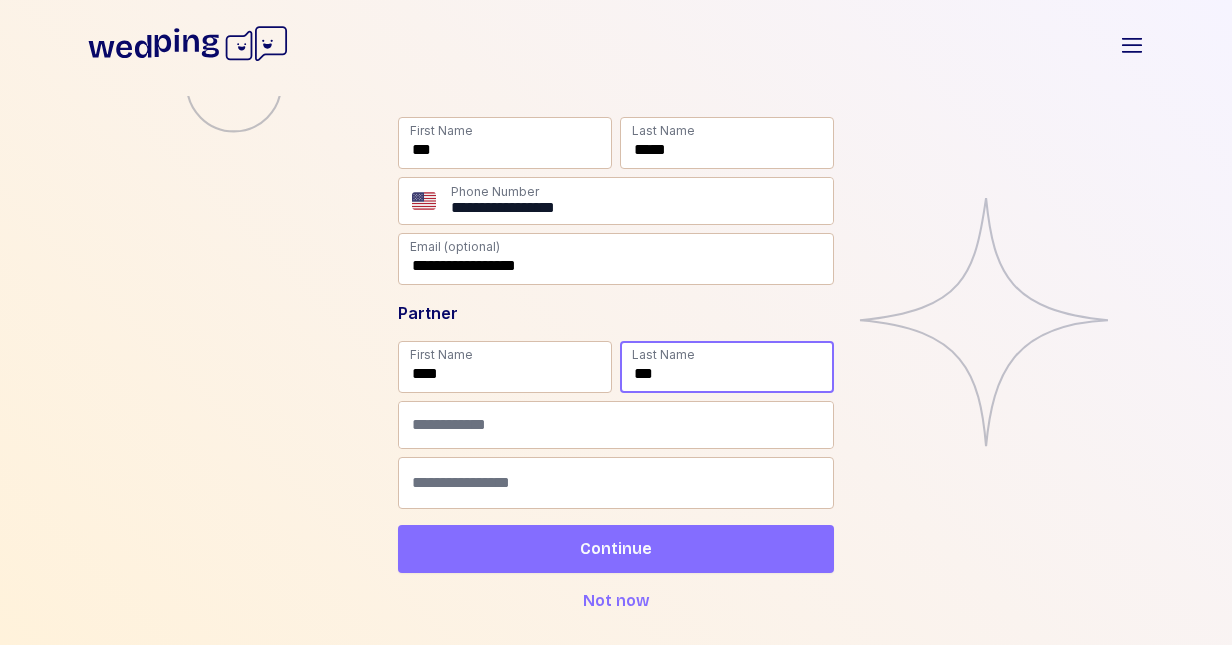 type on "***" 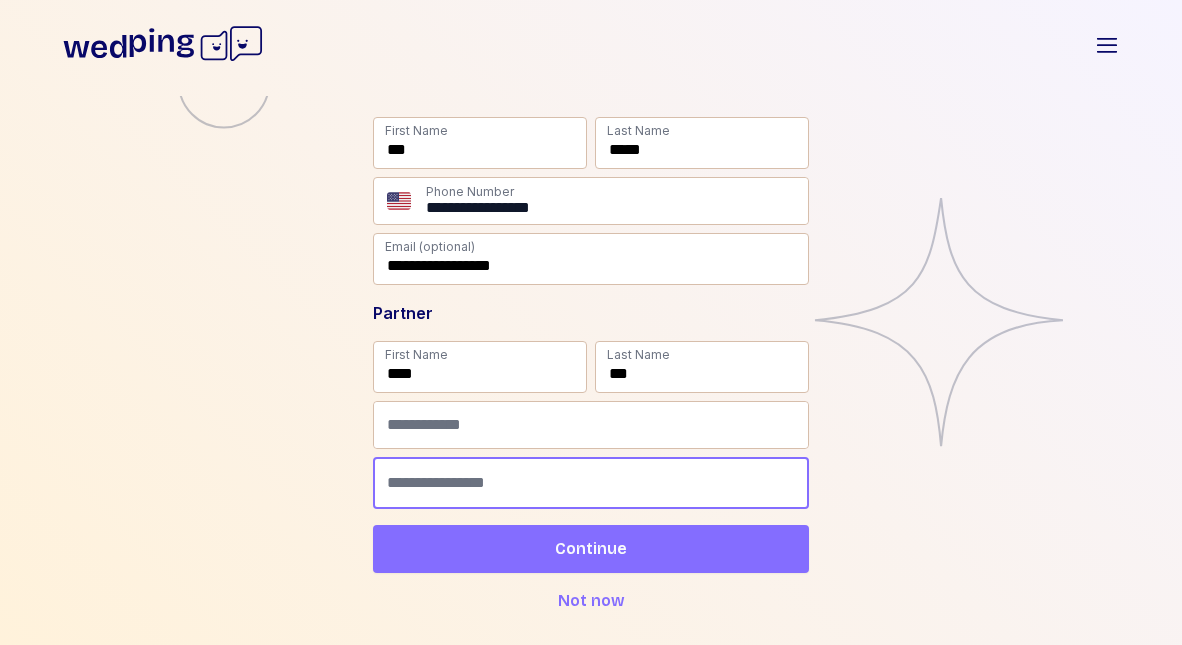 click at bounding box center [591, 483] 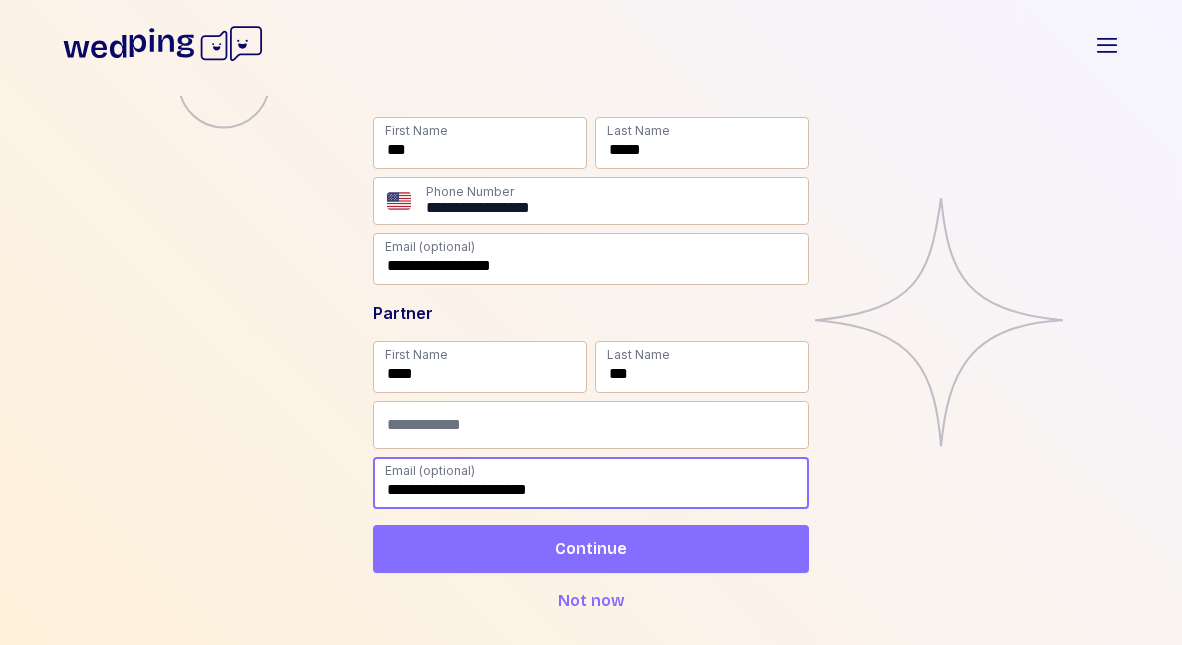 type on "**********" 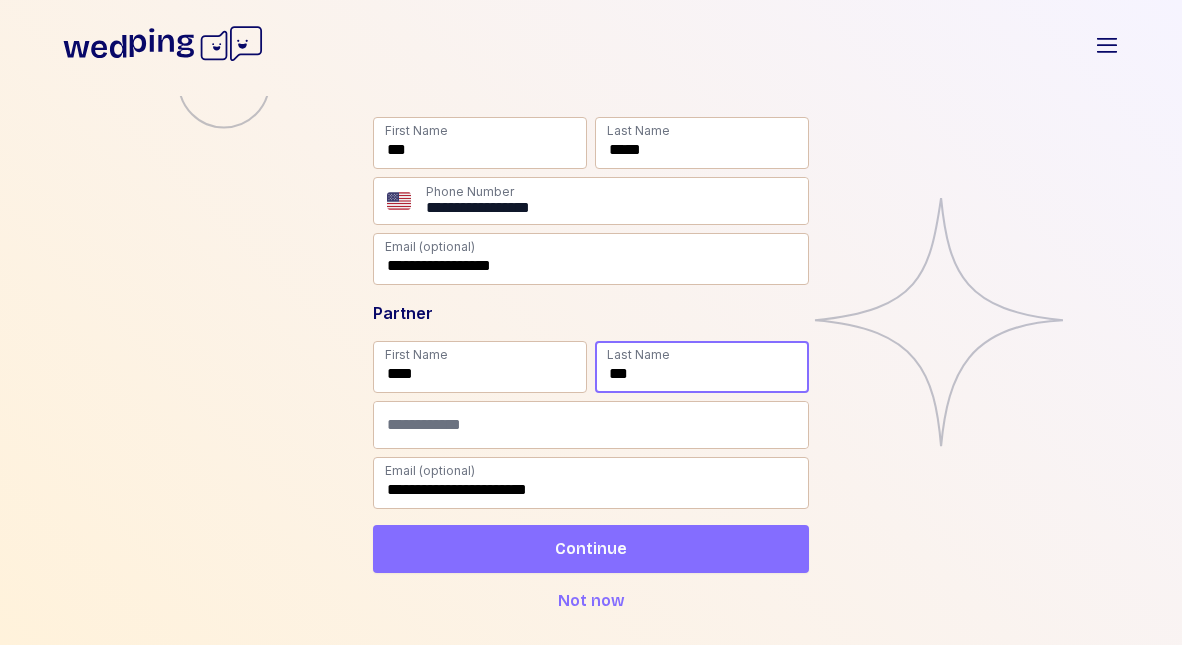 click on "***" at bounding box center (702, 367) 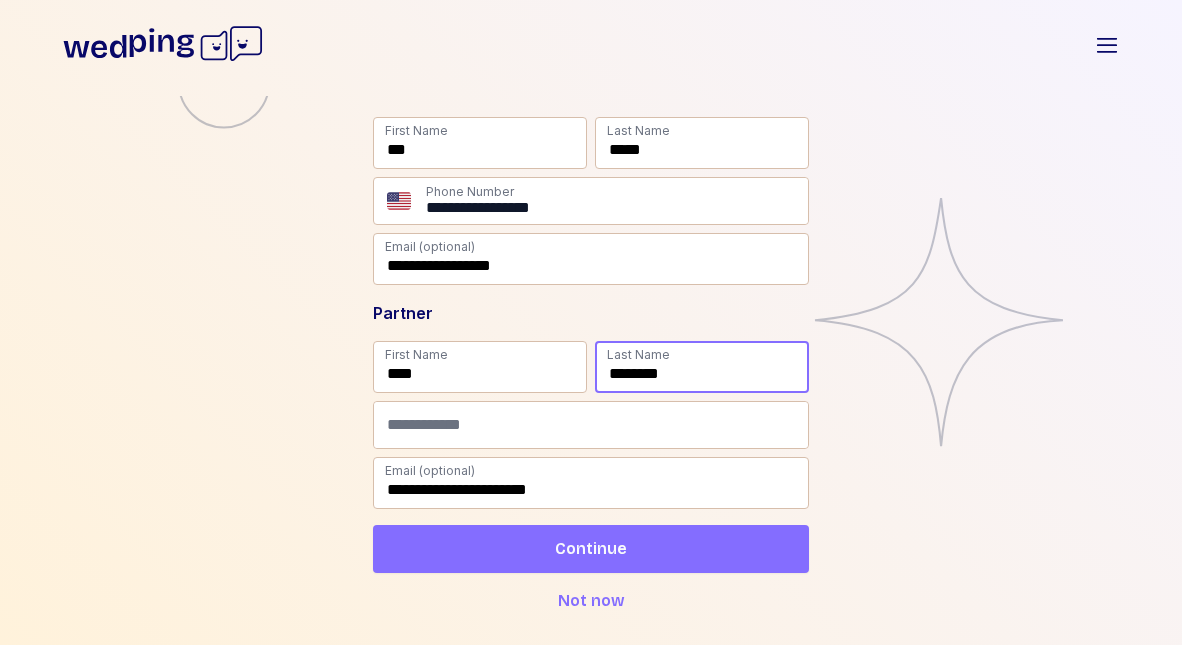 type on "********" 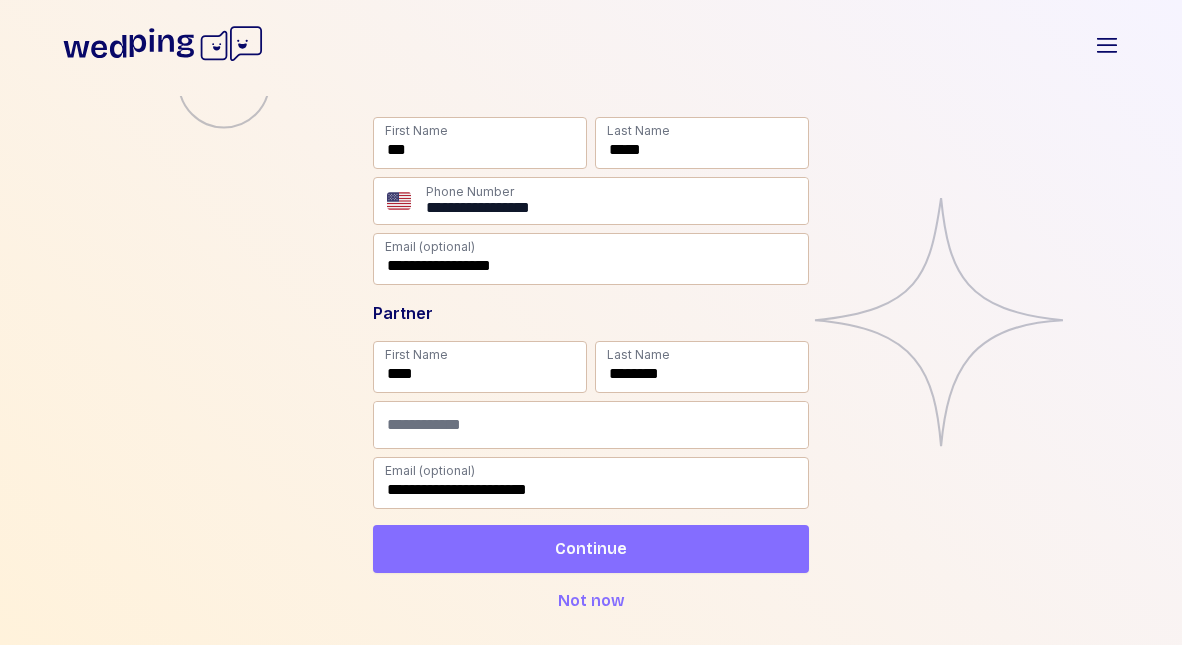 type on "**" 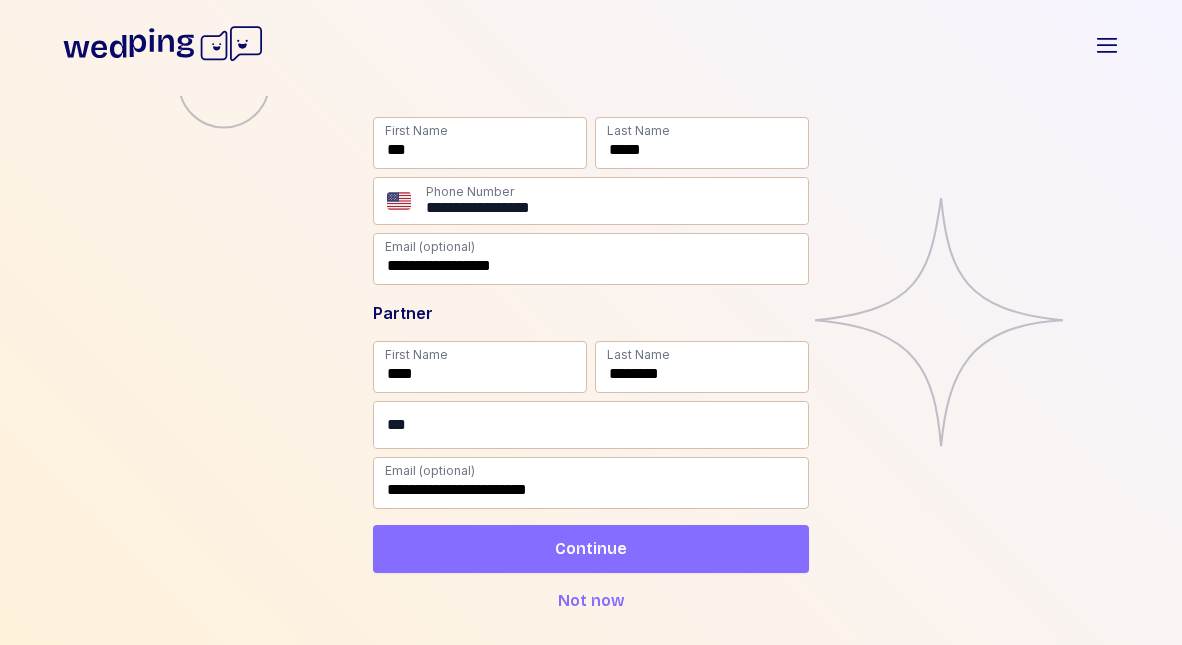 click on "**" at bounding box center [591, 425] 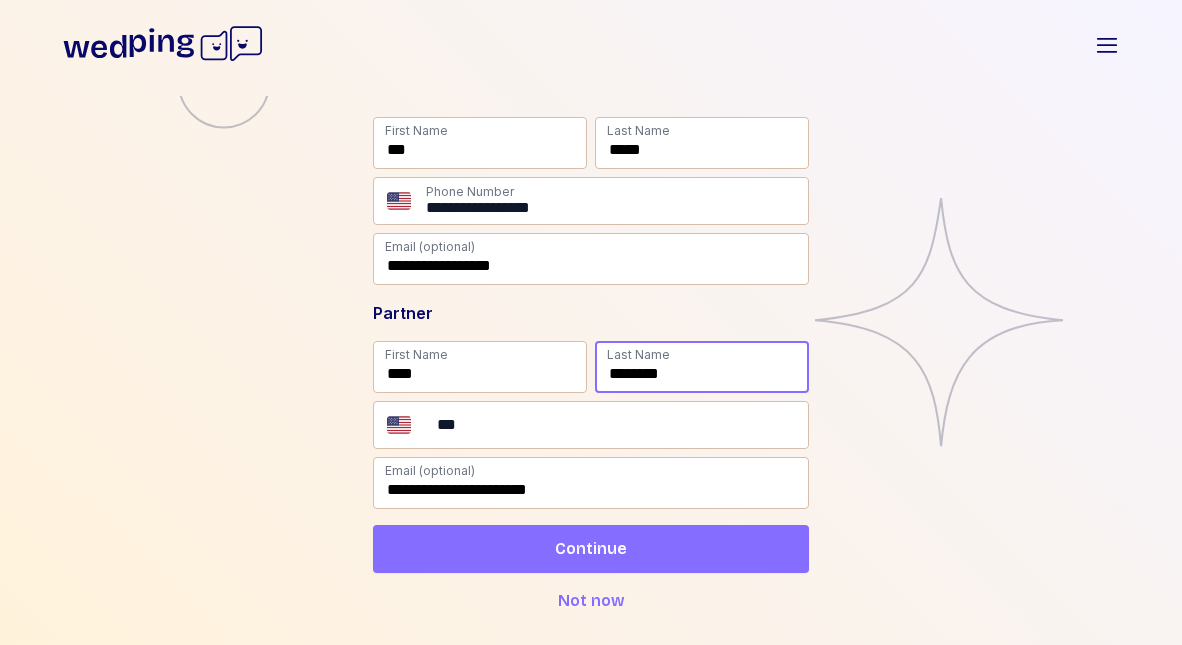 type 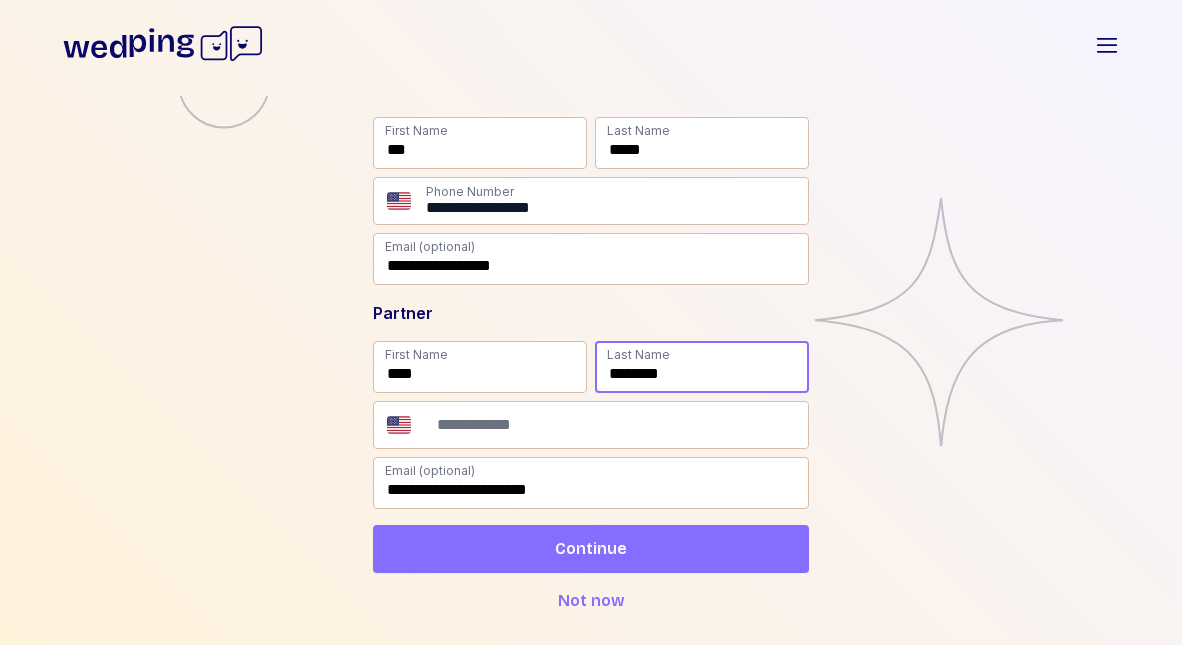 click on "********" at bounding box center [702, 367] 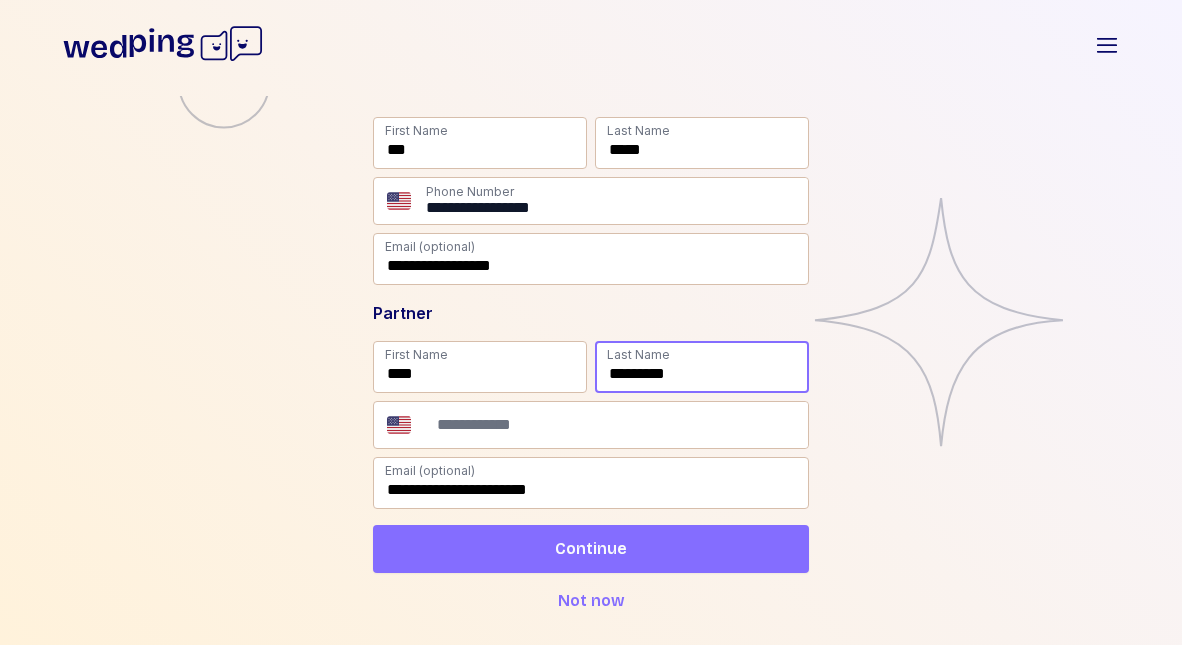 type on "*********" 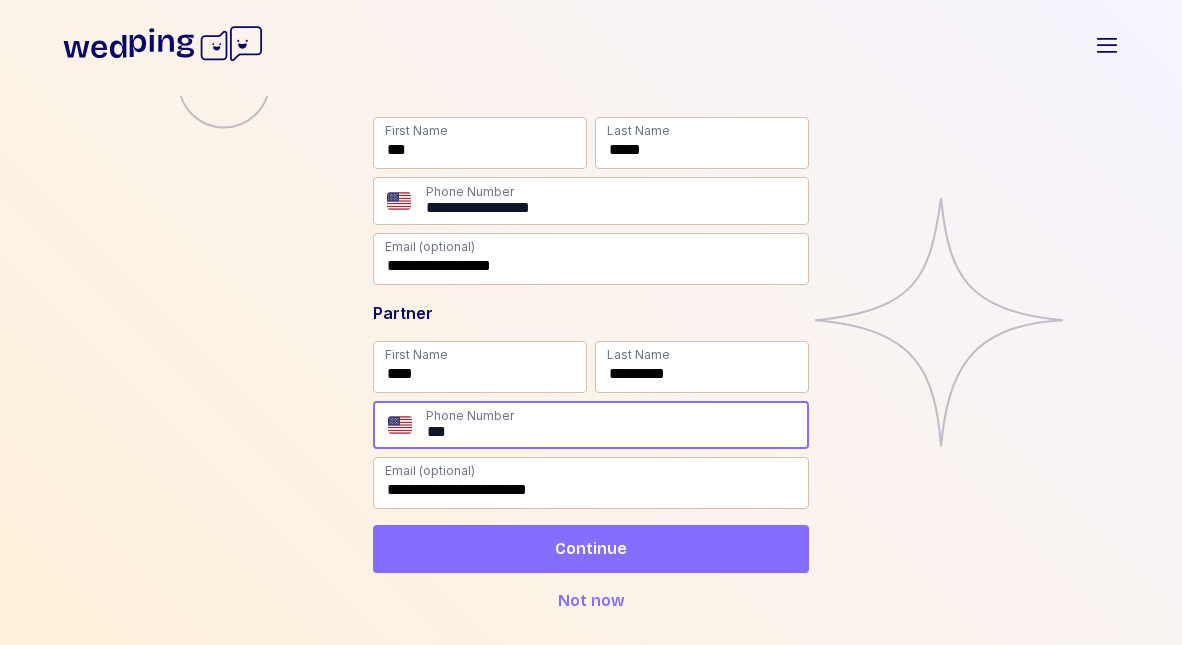 click on "**" at bounding box center (616, 425) 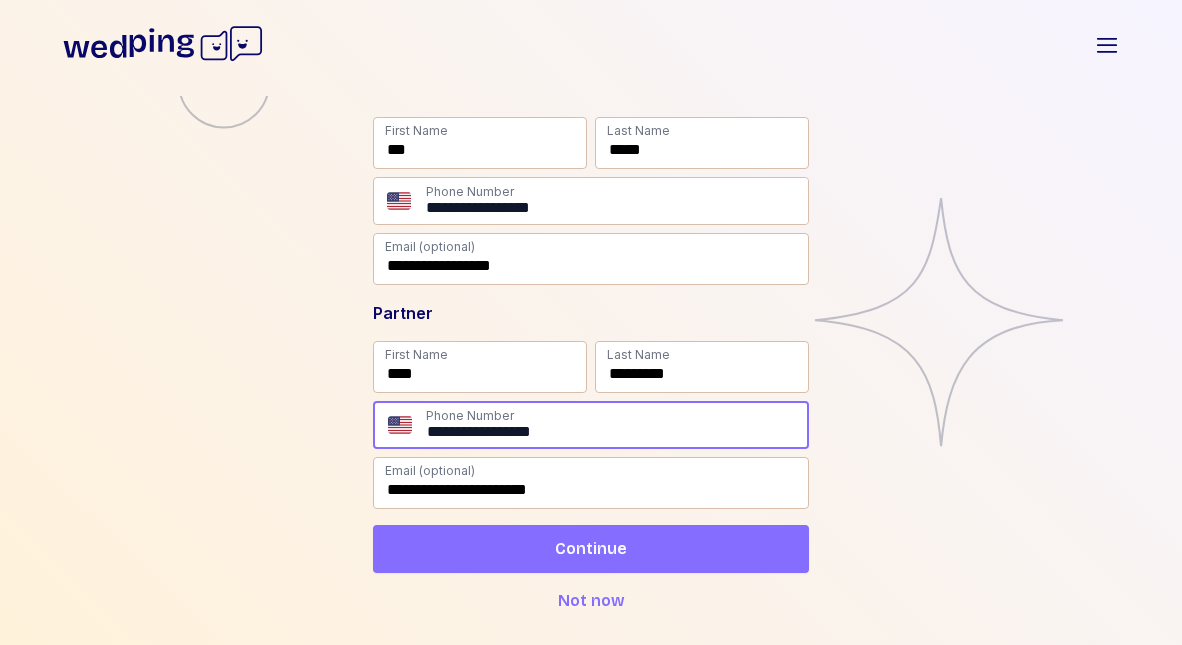 type on "**********" 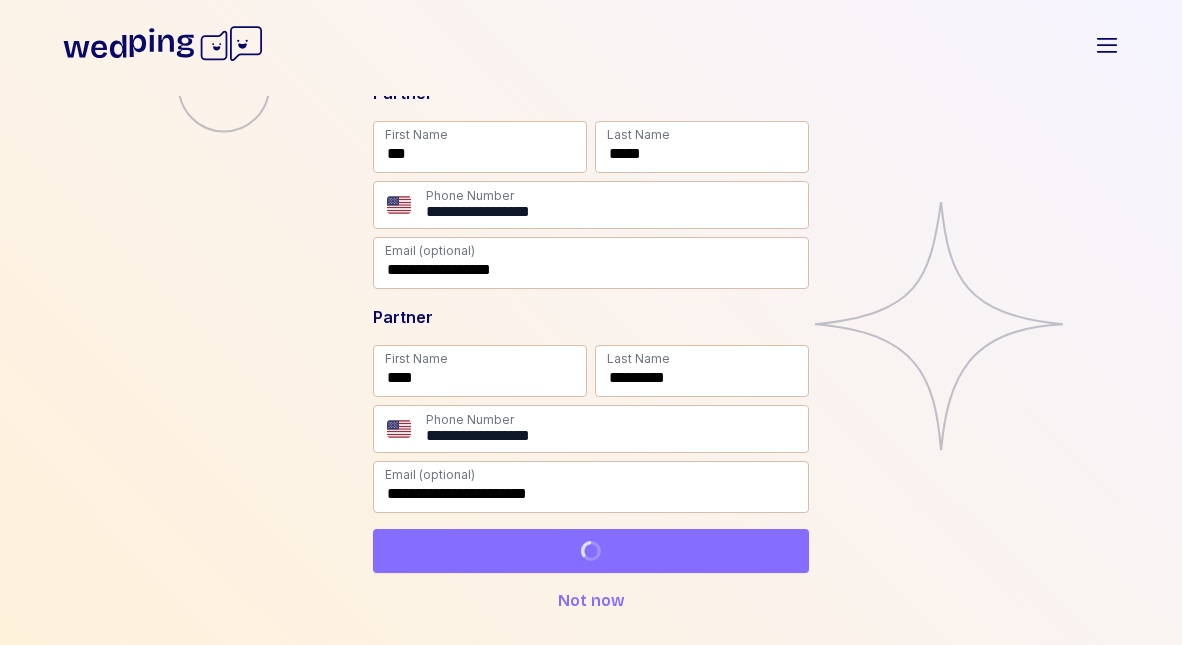 scroll, scrollTop: 167, scrollLeft: 0, axis: vertical 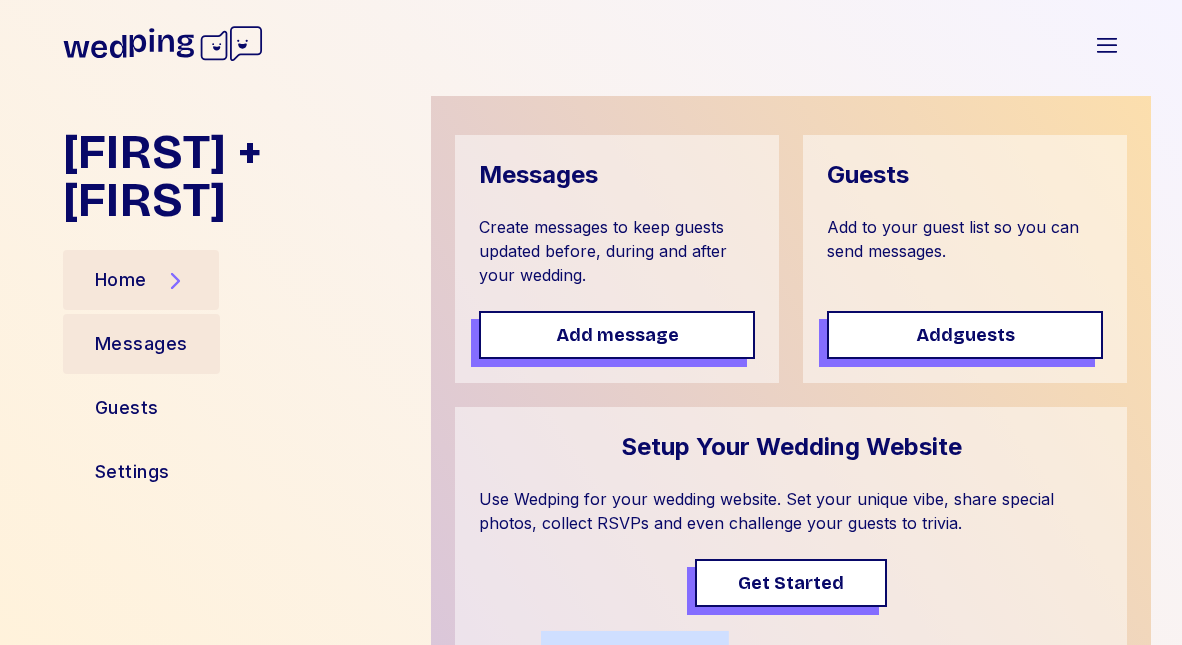 click on "Messages" at bounding box center [141, 344] 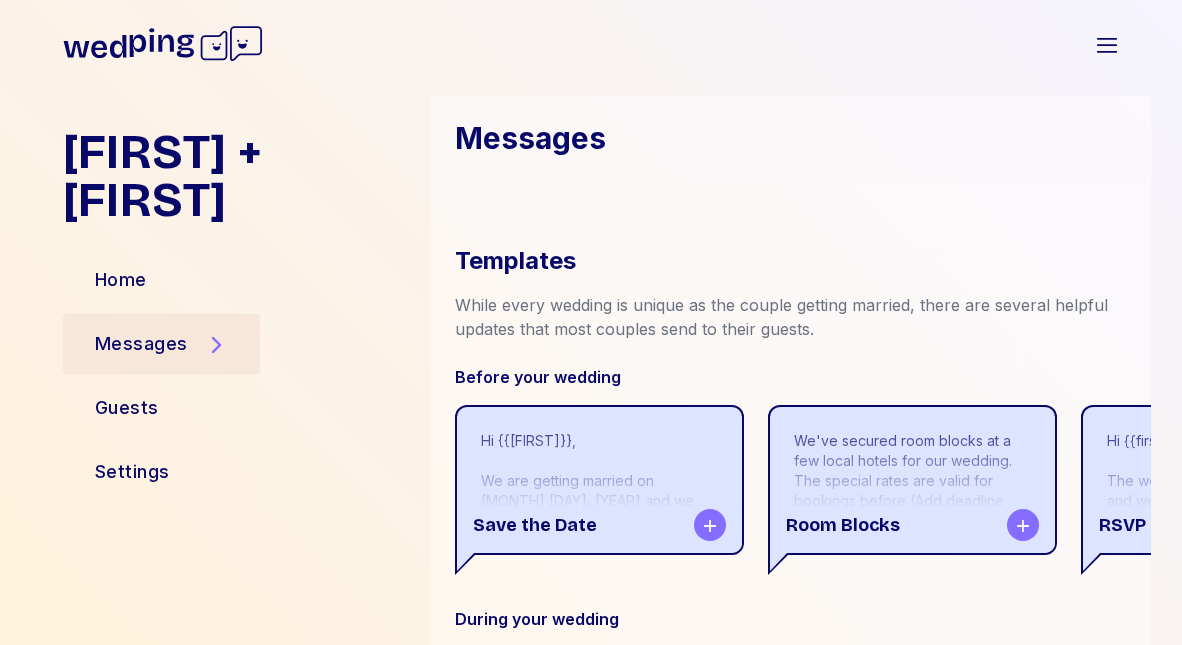 scroll, scrollTop: 306, scrollLeft: 0, axis: vertical 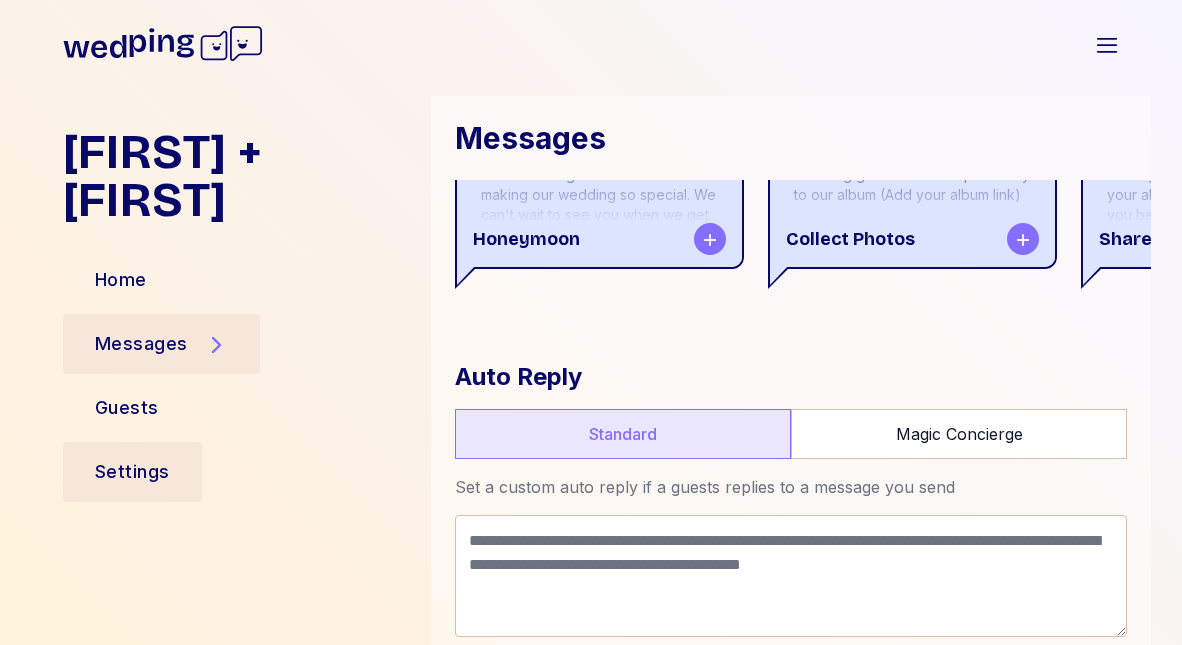 click on "Settings" at bounding box center [132, 472] 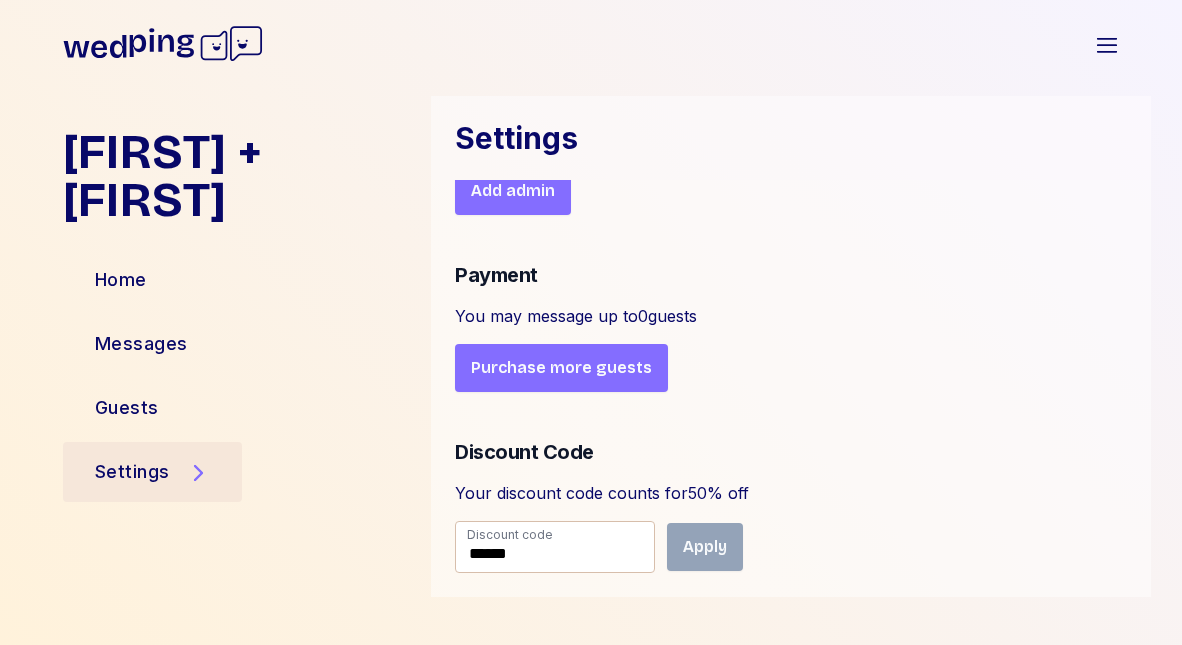scroll, scrollTop: 895, scrollLeft: 0, axis: vertical 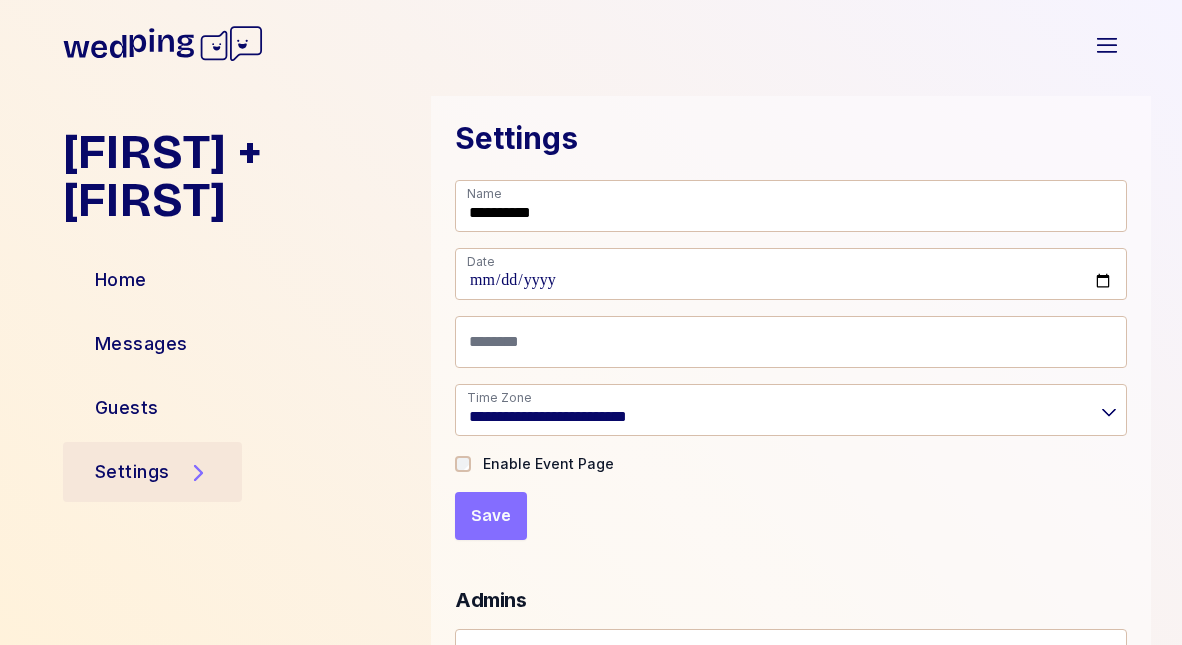click 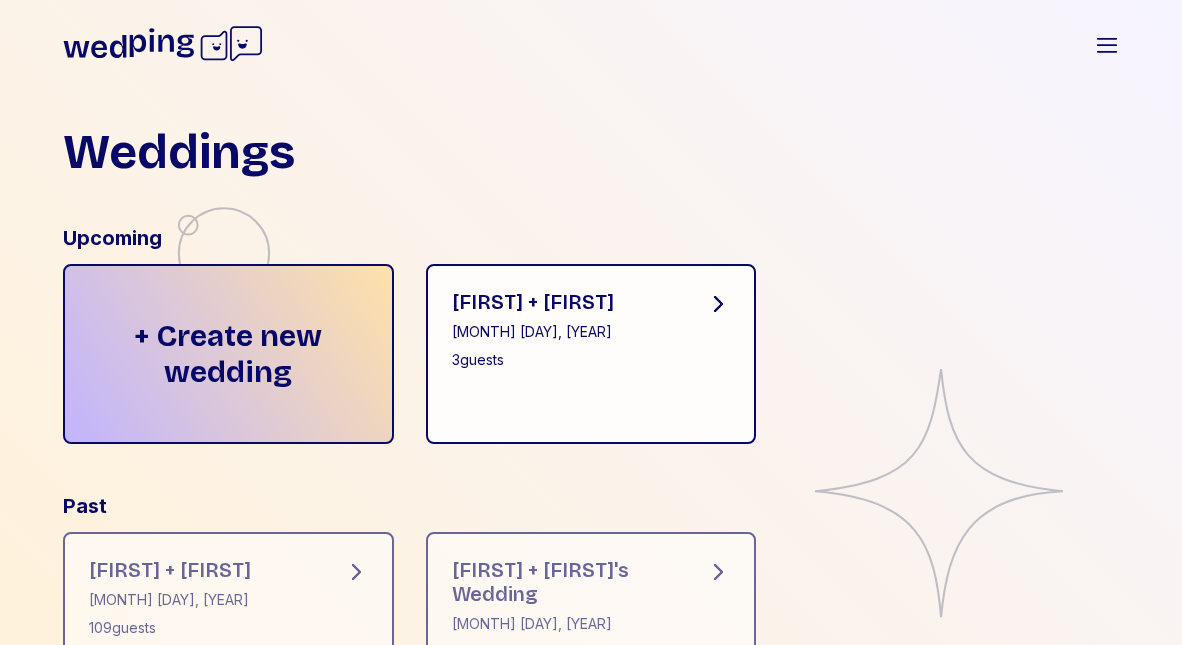 scroll, scrollTop: 99, scrollLeft: 0, axis: vertical 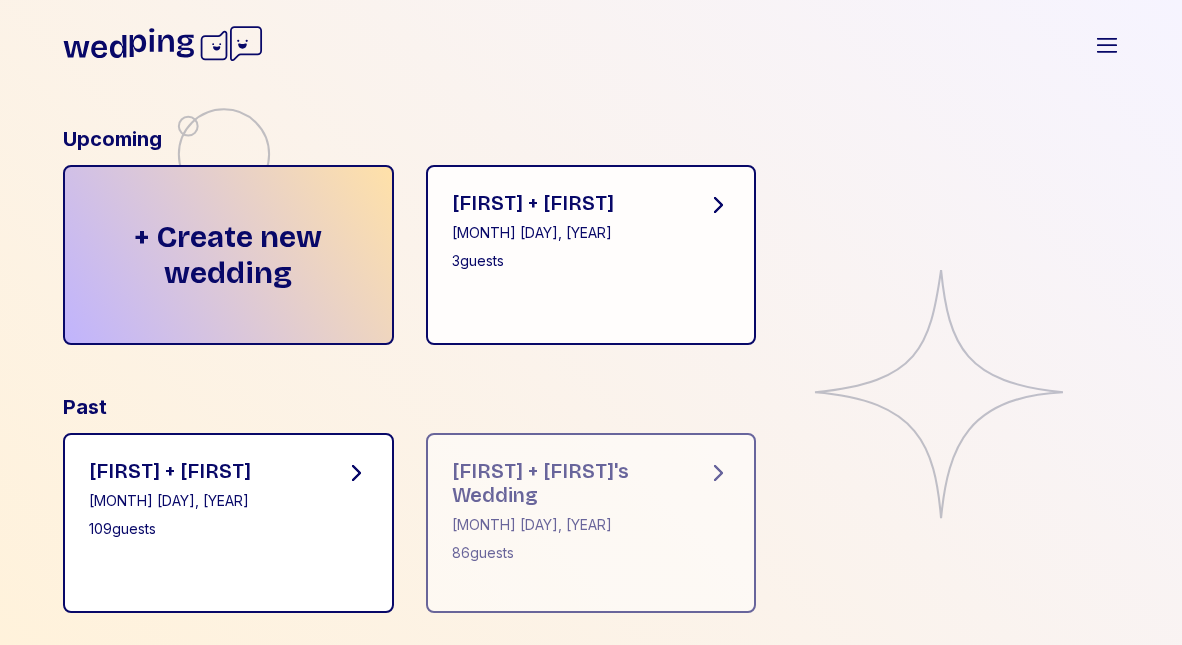 click on "[FIRST] + [FIRST] [MONTH] [DAY], [YEAR] [NUMBER] guests" at bounding box center [228, 523] 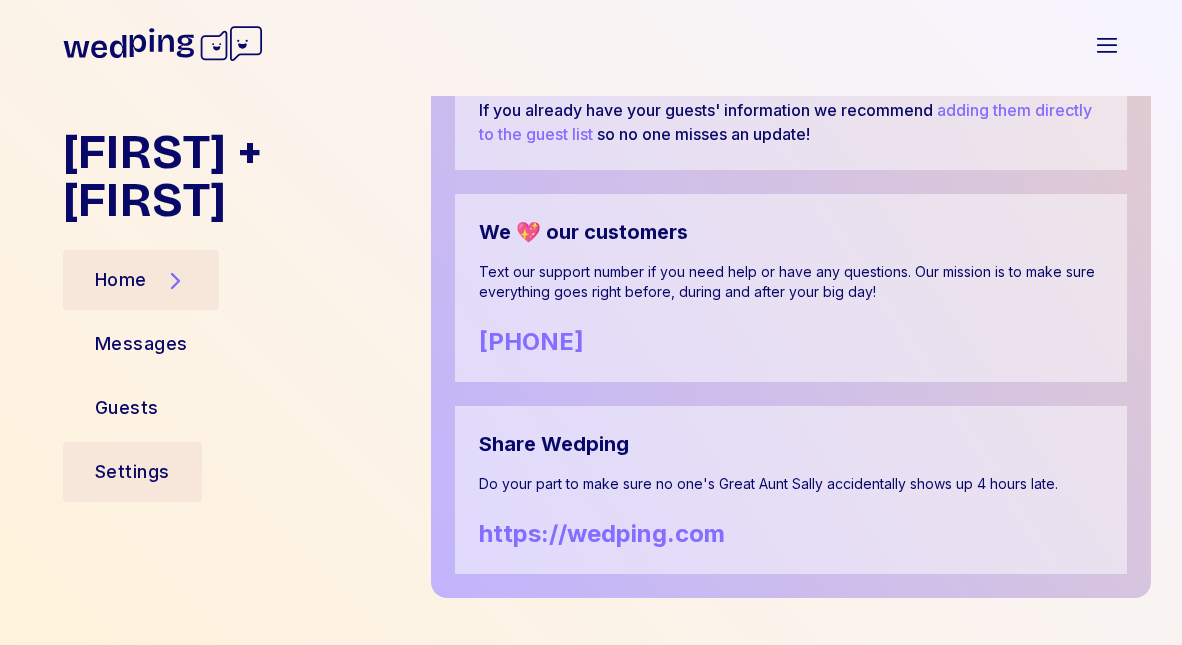 click on "Settings" at bounding box center (132, 472) 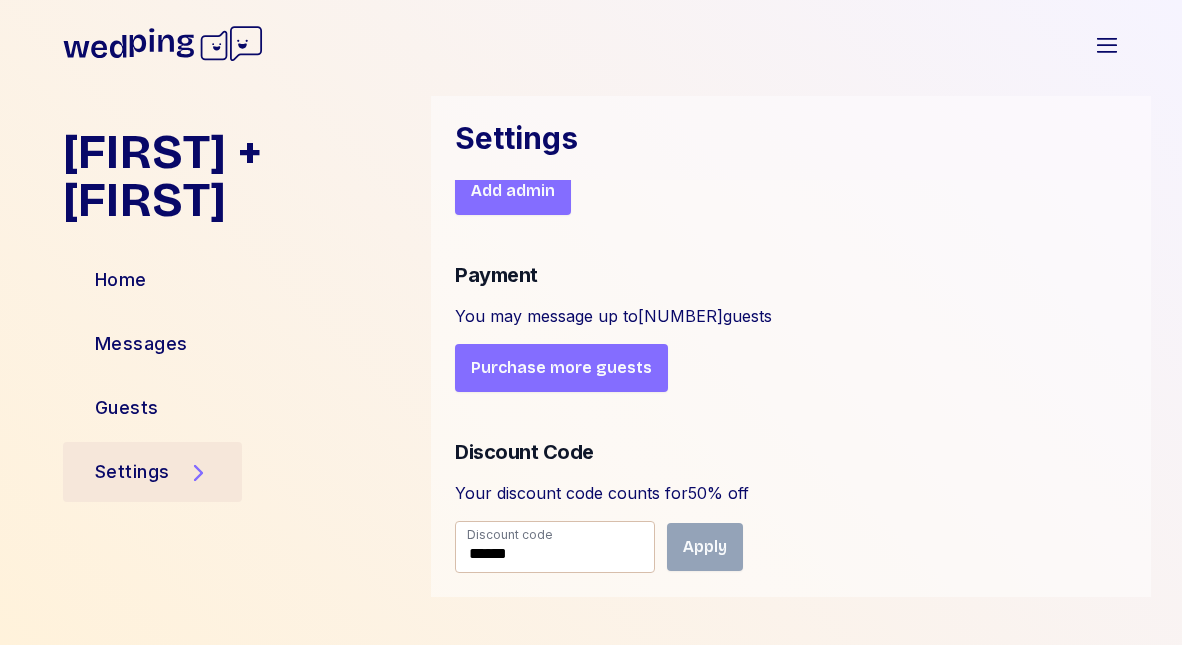 scroll, scrollTop: 918, scrollLeft: 0, axis: vertical 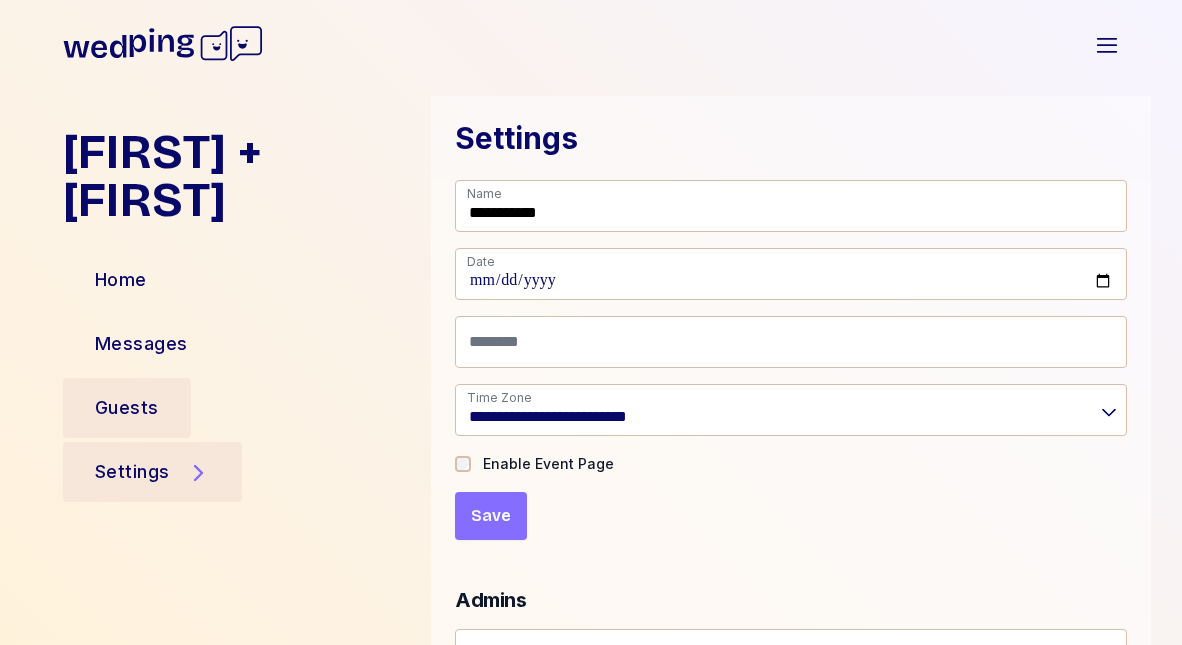 click on "Guests" at bounding box center (127, 408) 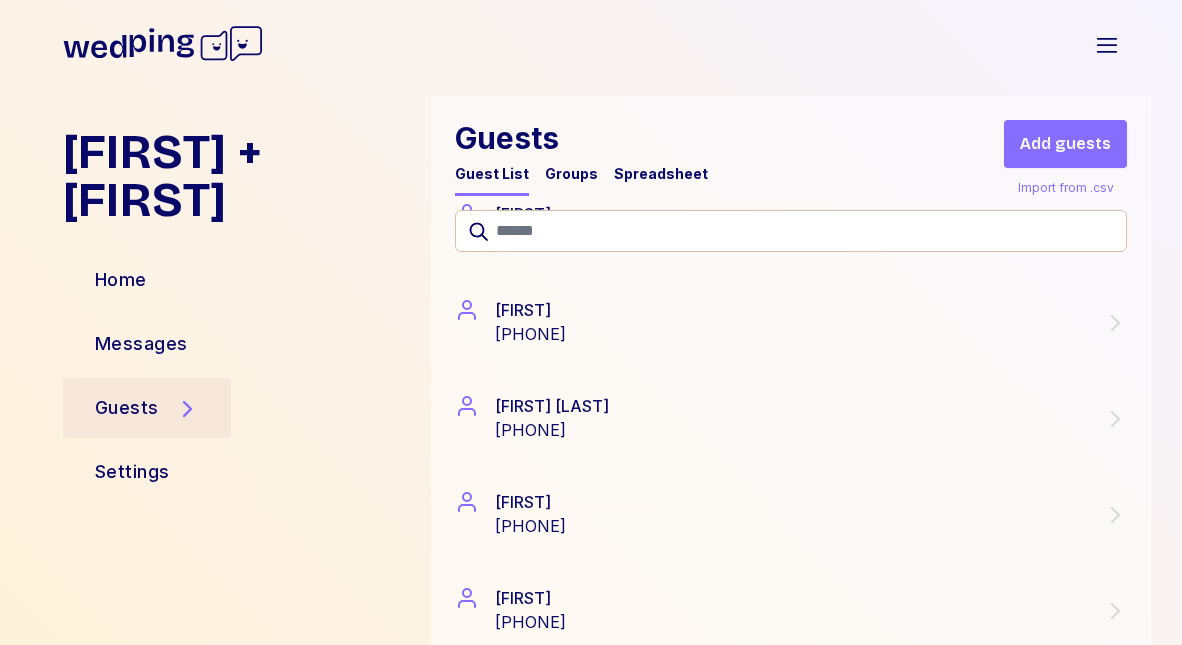scroll, scrollTop: 0, scrollLeft: 0, axis: both 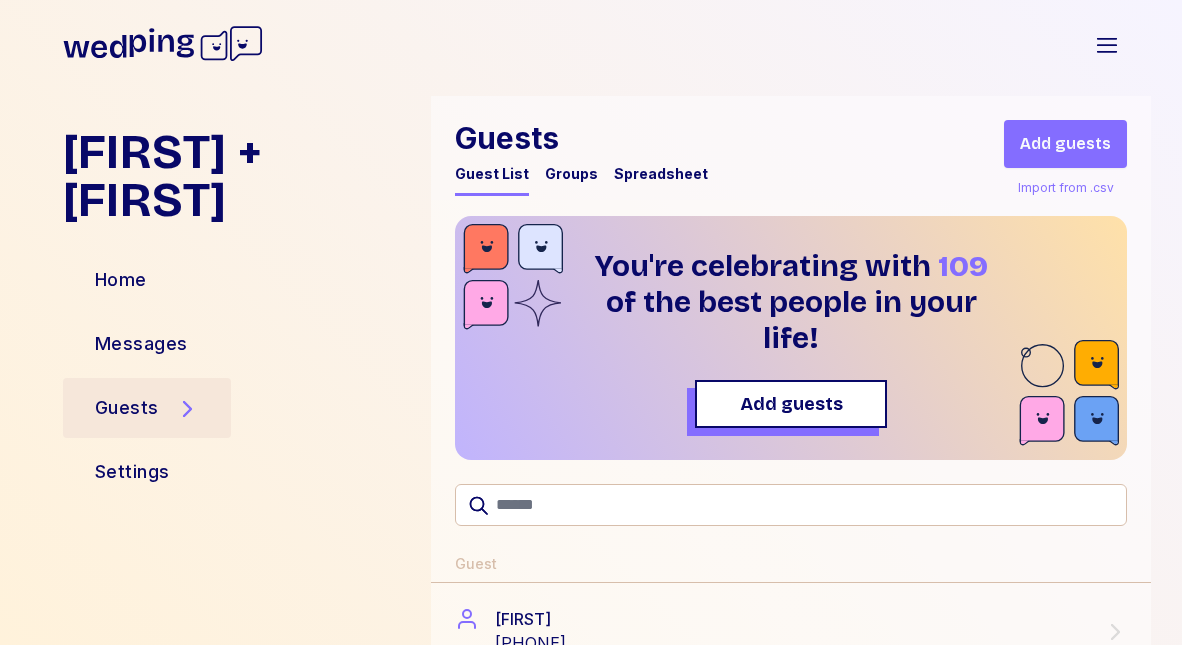 click on "[FIRST] + [FIRST]" at bounding box center (239, 176) 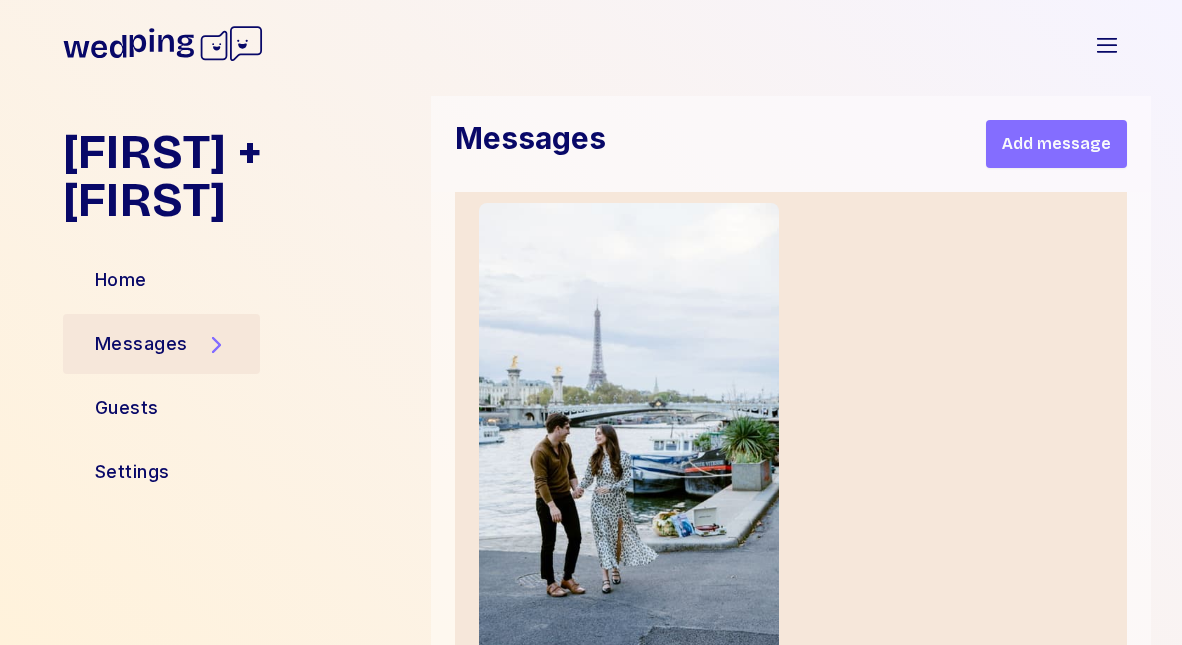 click on "[FIRST] + [FIRST] Open sidebar" at bounding box center [591, 44] 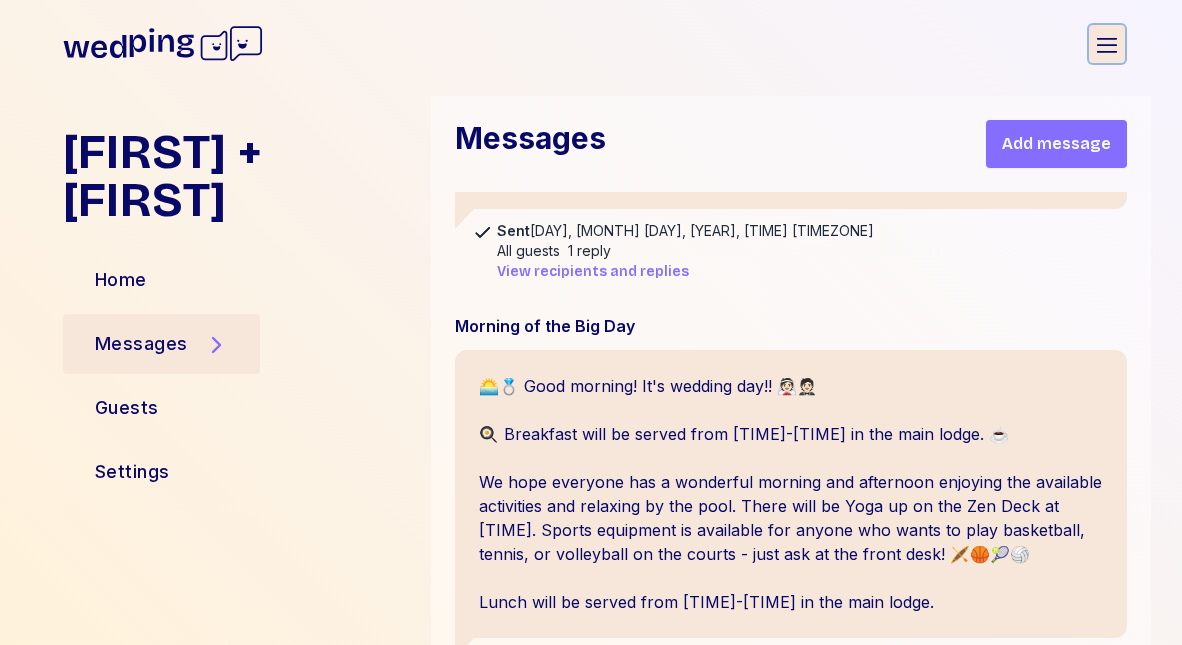 click 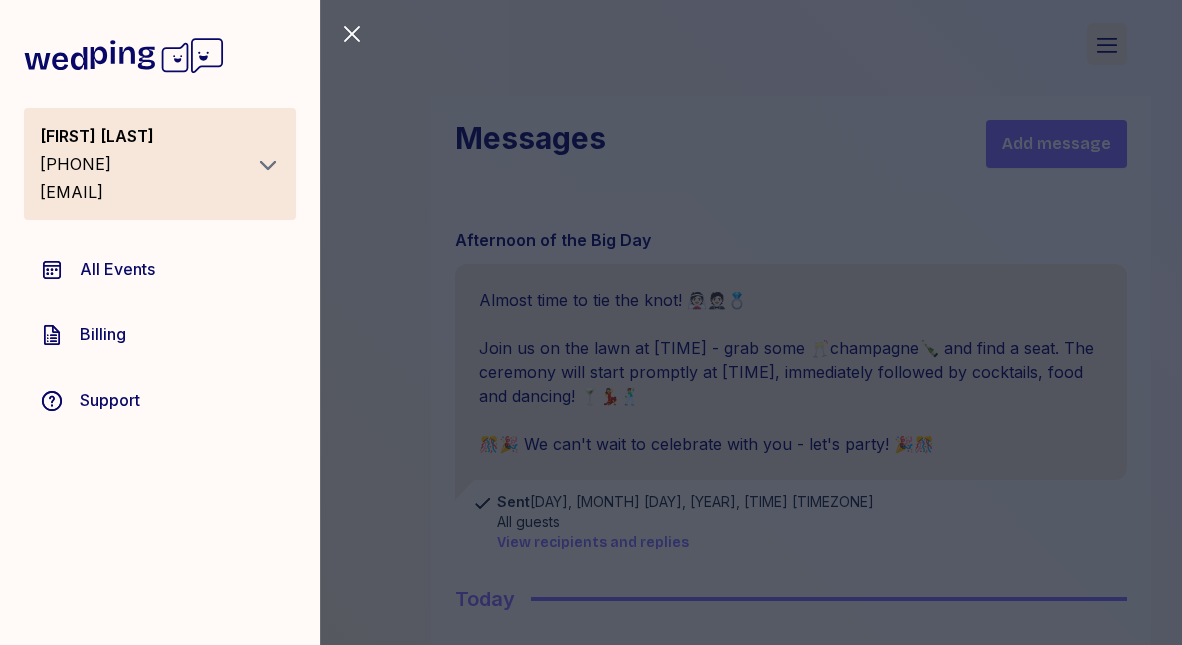 scroll, scrollTop: 1585, scrollLeft: 0, axis: vertical 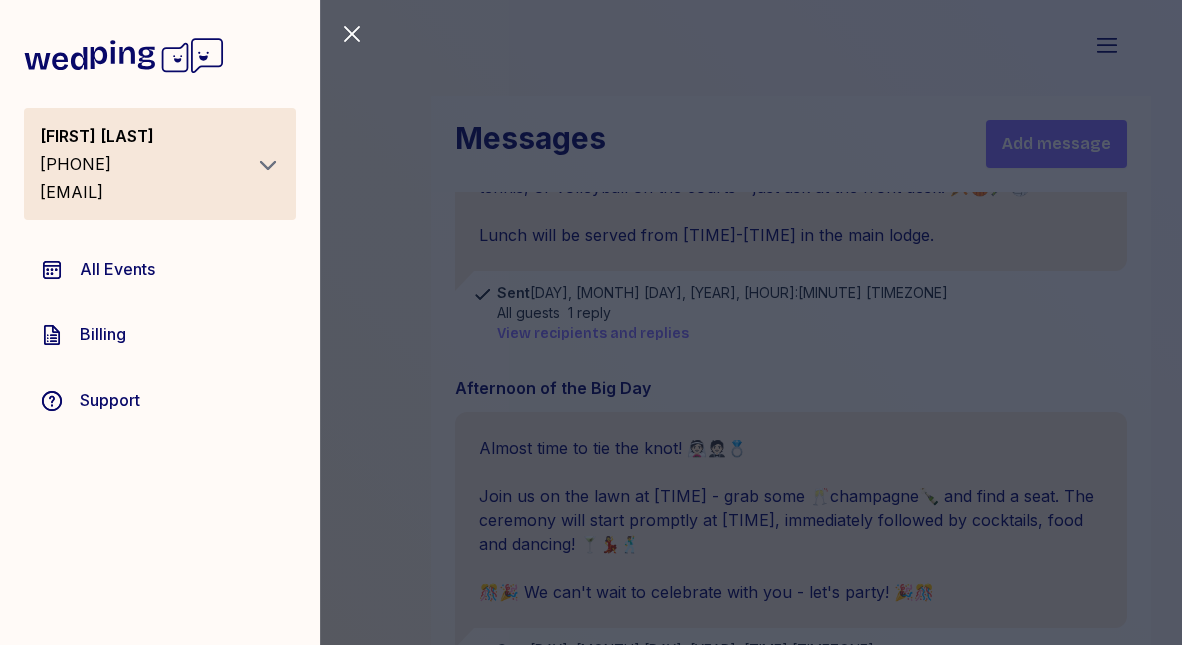 click on "Billing" at bounding box center (103, 334) 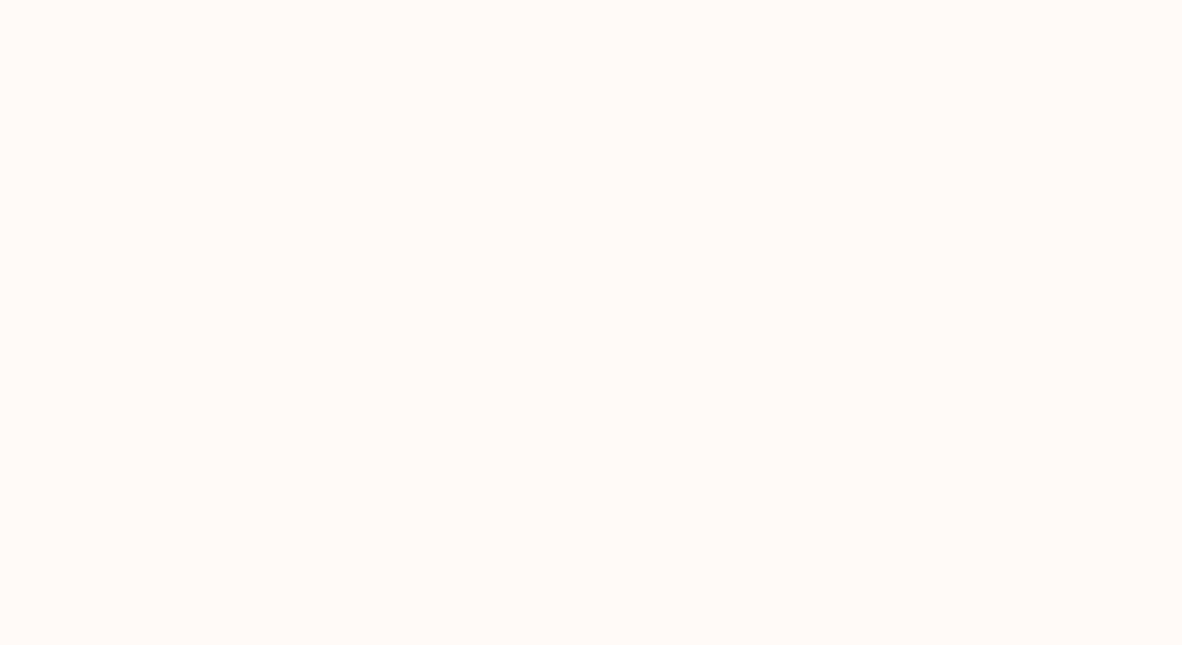 scroll, scrollTop: 0, scrollLeft: 0, axis: both 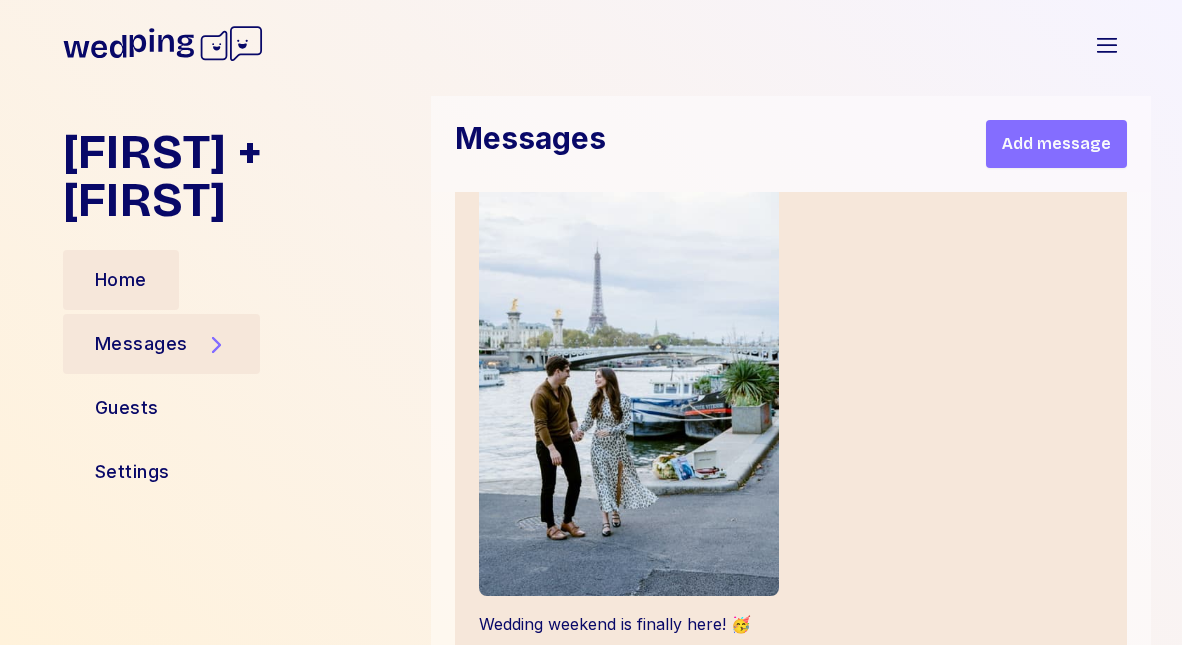 click on "Home" at bounding box center [121, 280] 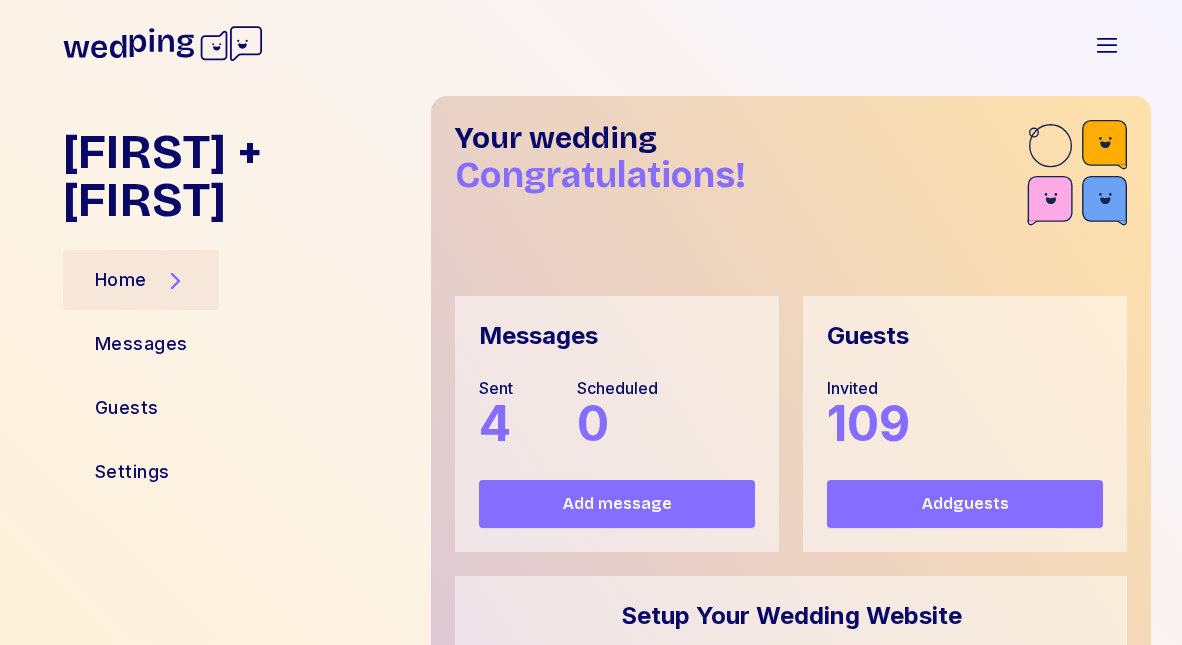 click 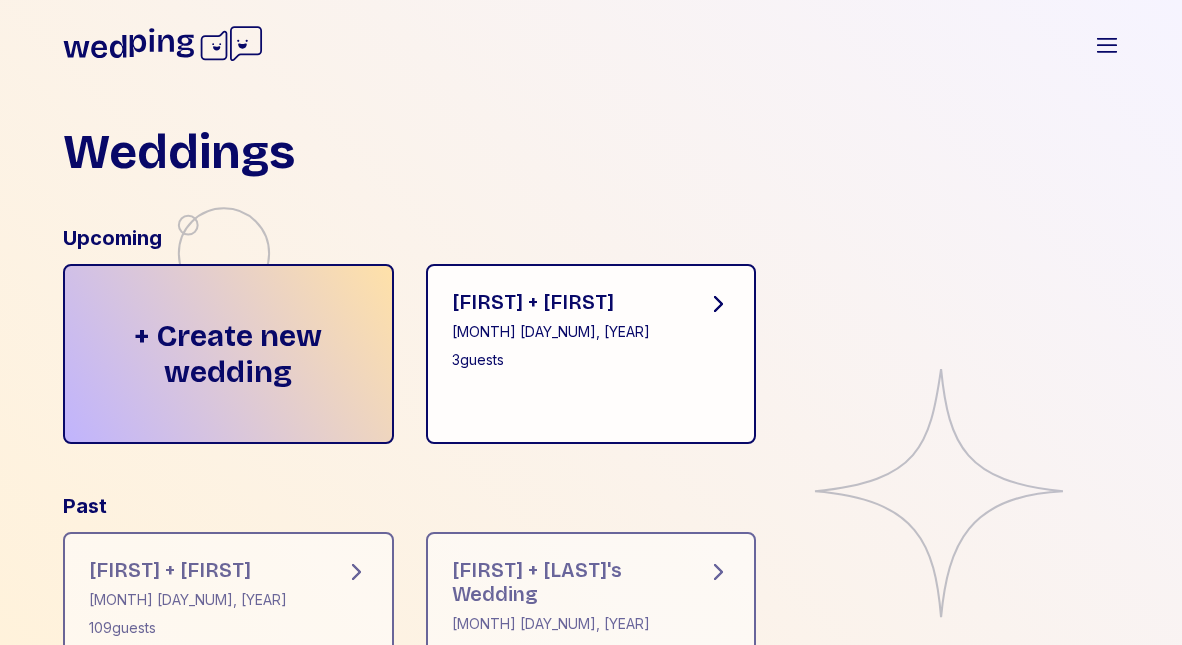 click on "[MONTH] [DAY], [YEAR]" at bounding box center (551, 332) 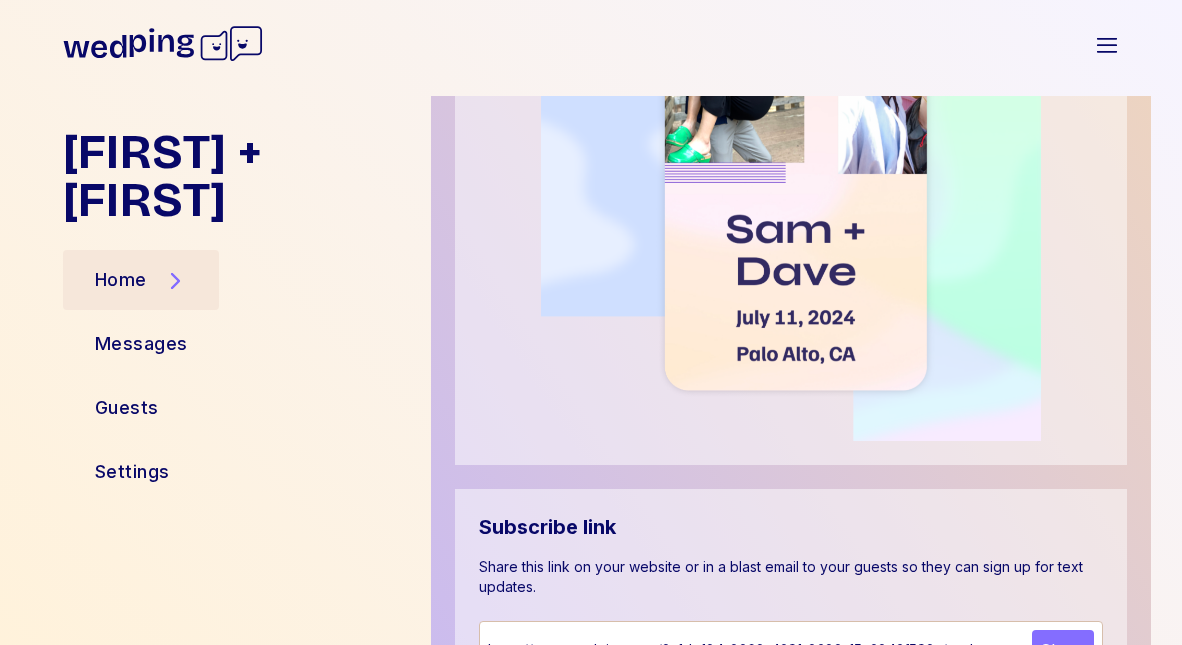 scroll, scrollTop: 0, scrollLeft: 0, axis: both 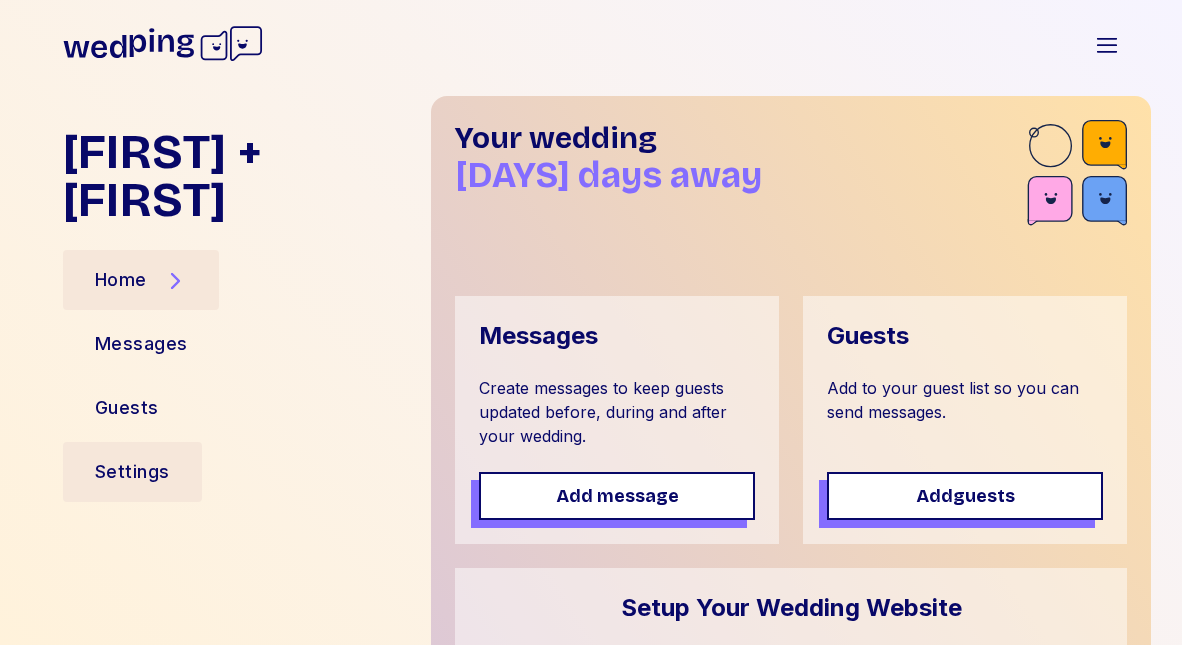 click on "Settings" at bounding box center (132, 472) 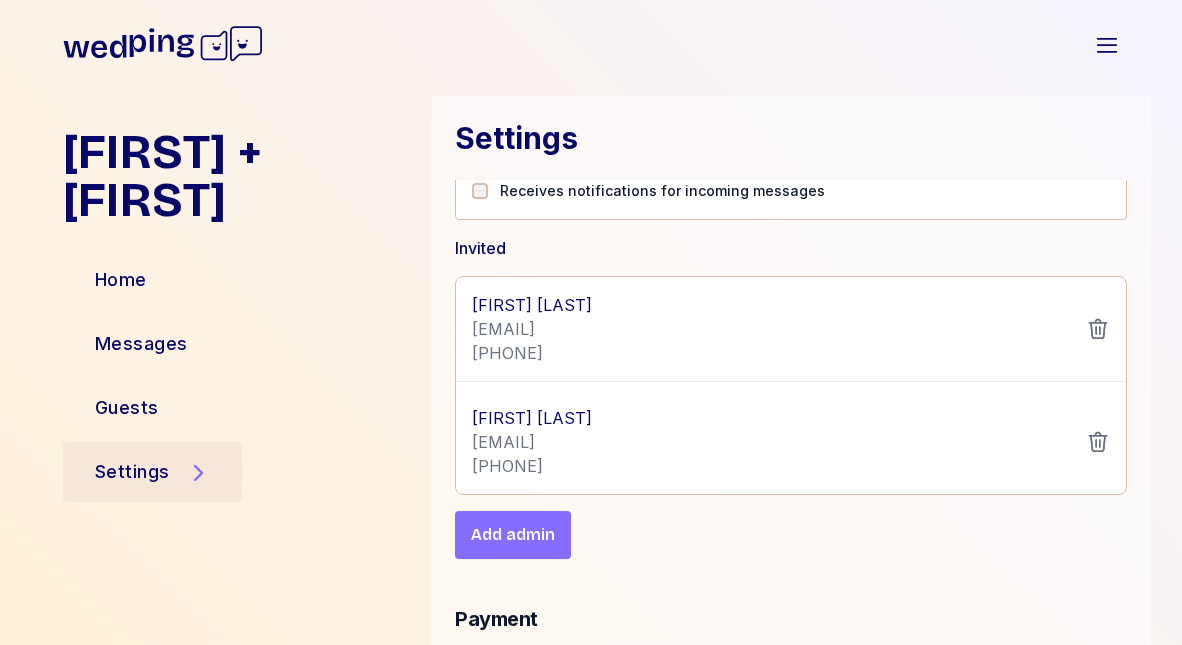 scroll, scrollTop: 558, scrollLeft: 0, axis: vertical 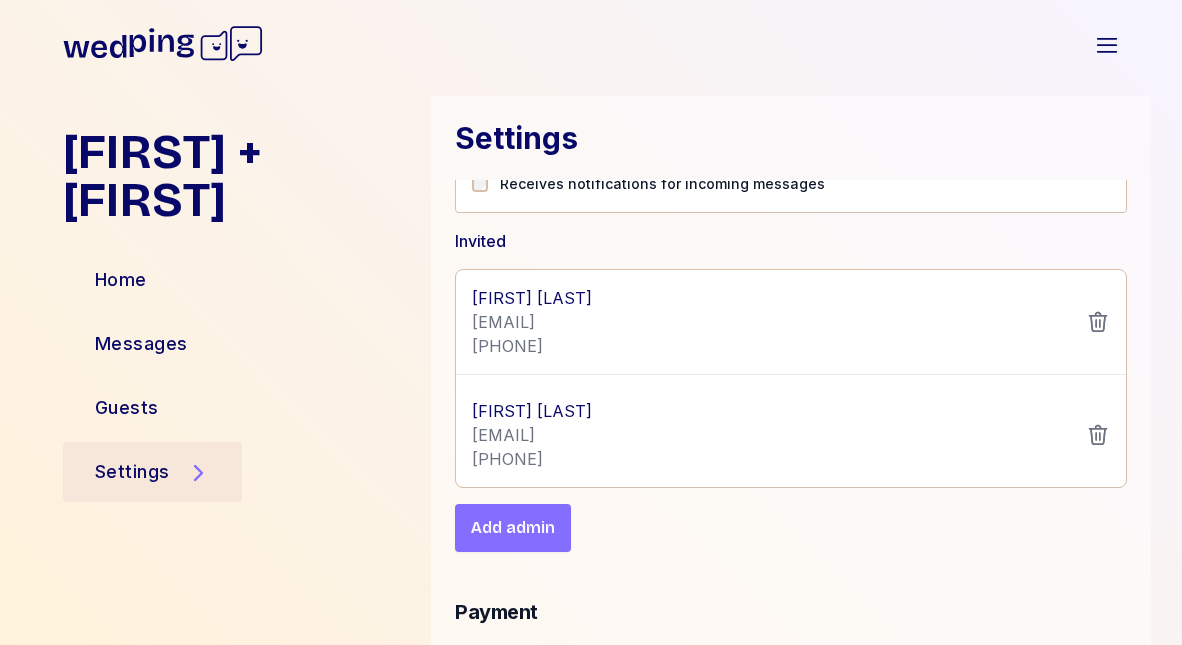 drag, startPoint x: 491, startPoint y: 350, endPoint x: 585, endPoint y: 359, distance: 94.42987 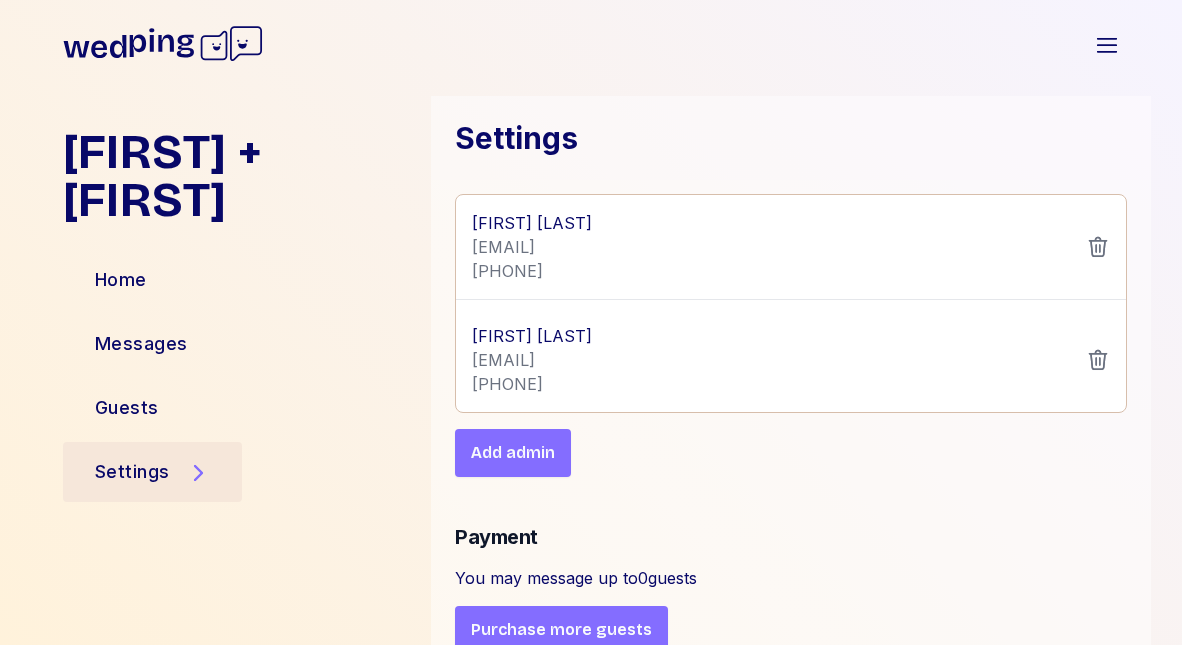 scroll, scrollTop: 635, scrollLeft: 0, axis: vertical 